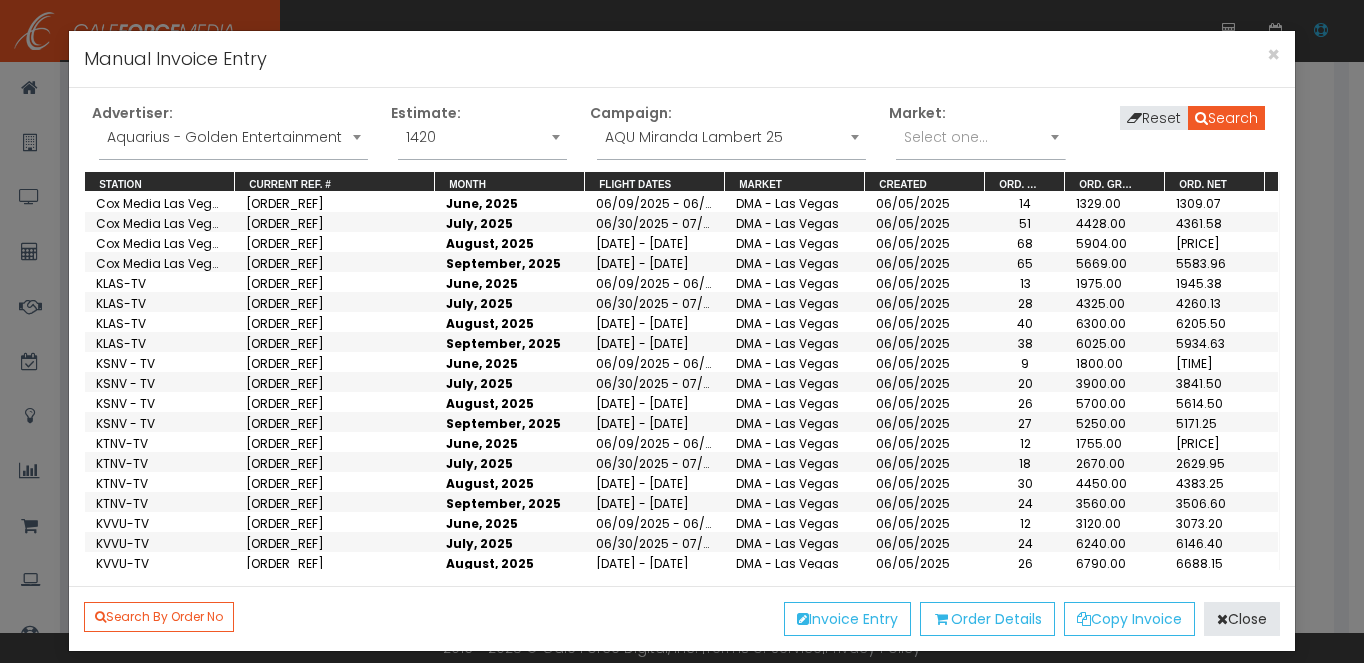 scroll, scrollTop: 300, scrollLeft: 0, axis: vertical 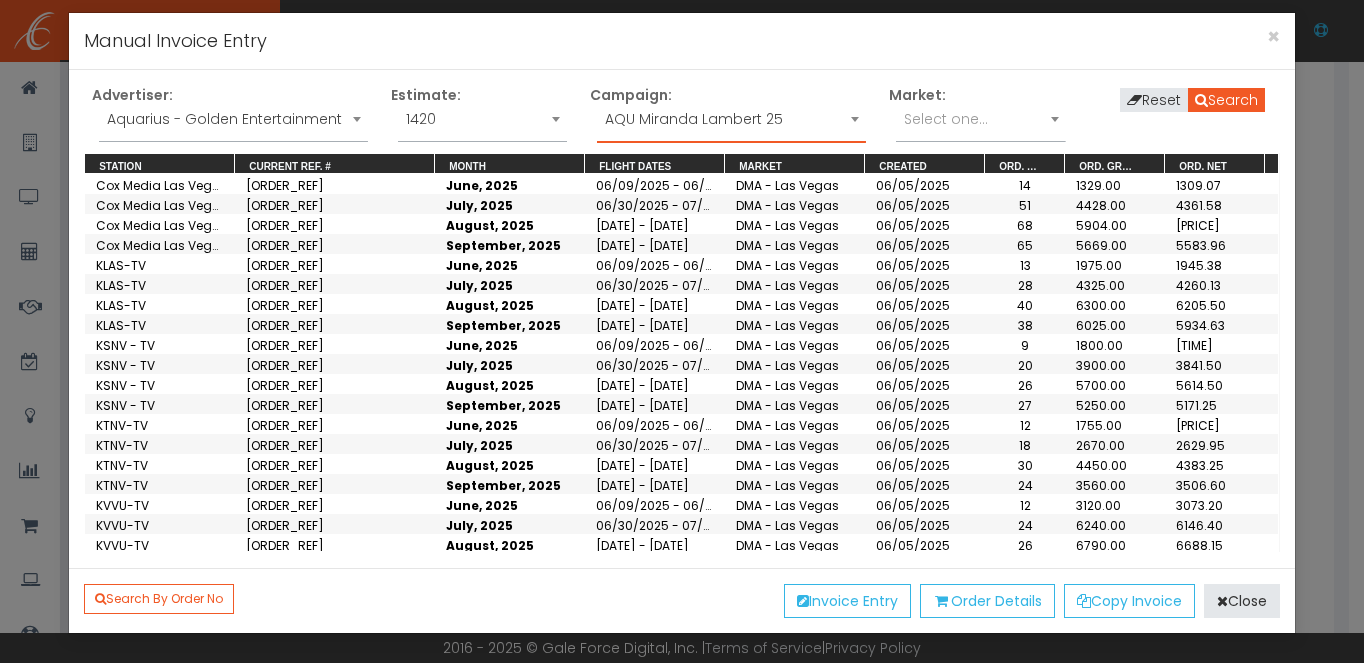 click on "AQU Miranda Lambert 25" at bounding box center [731, 119] 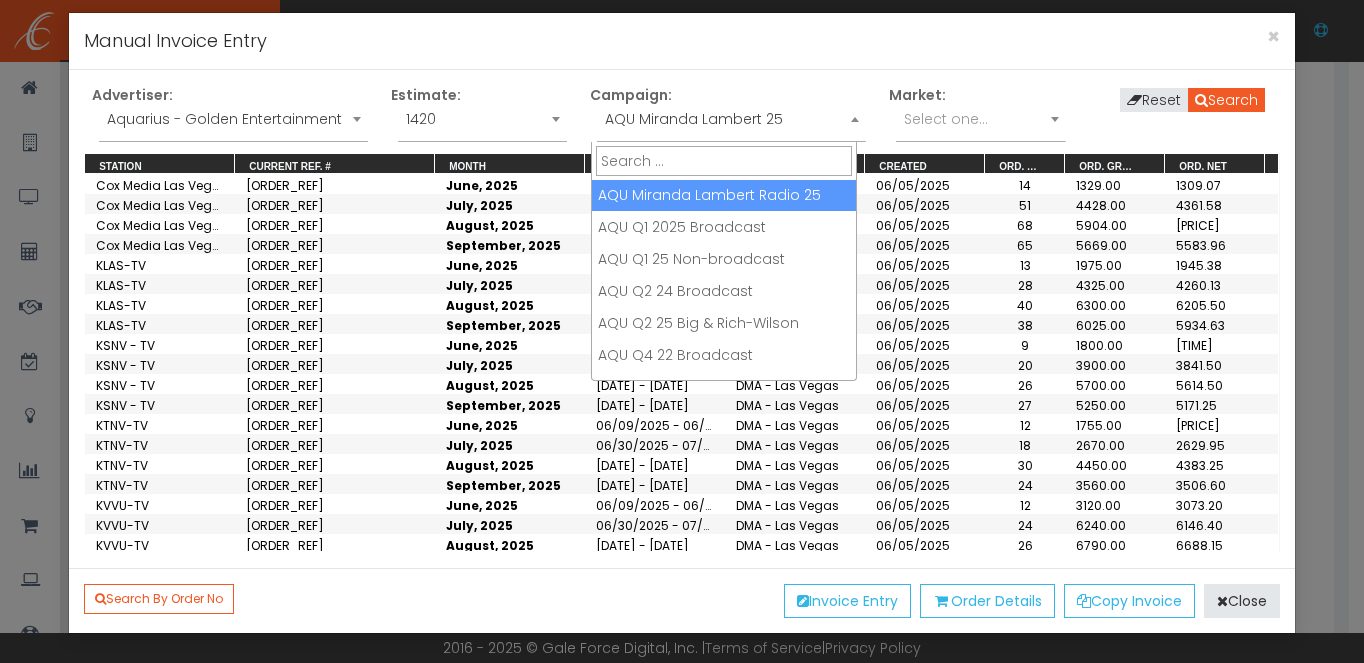 scroll, scrollTop: 184, scrollLeft: 0, axis: vertical 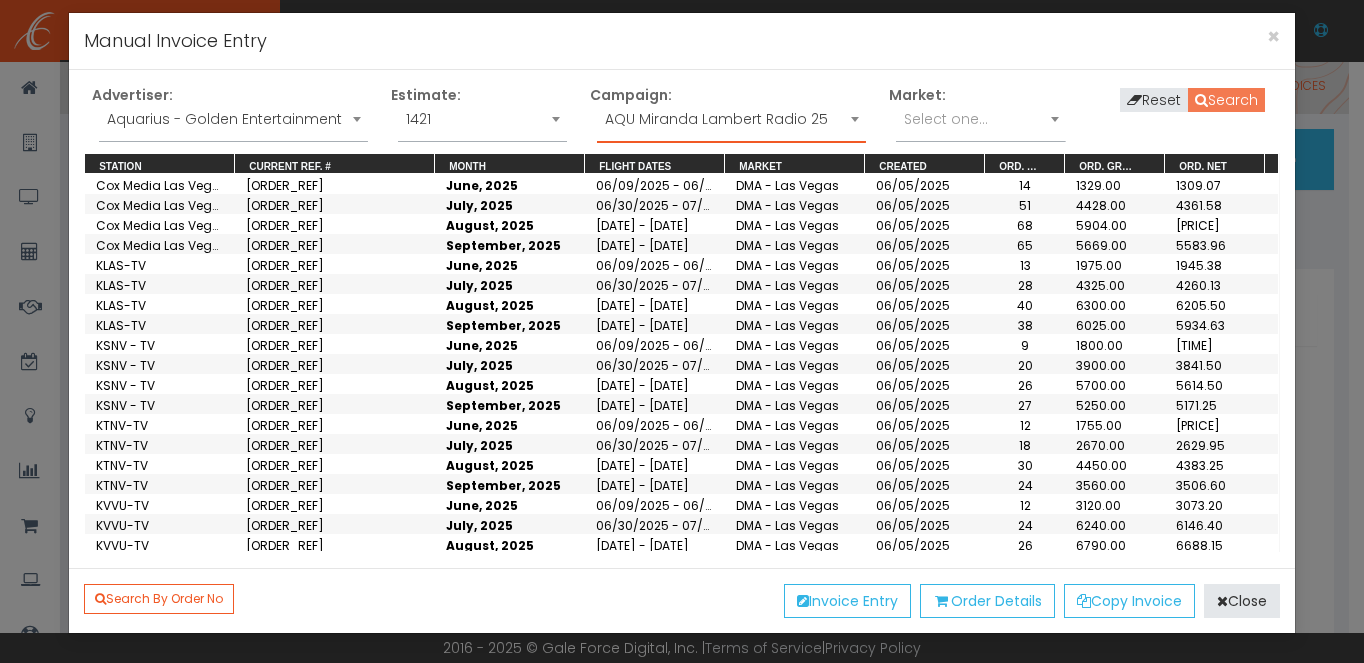 click on "Search" at bounding box center [1226, 100] 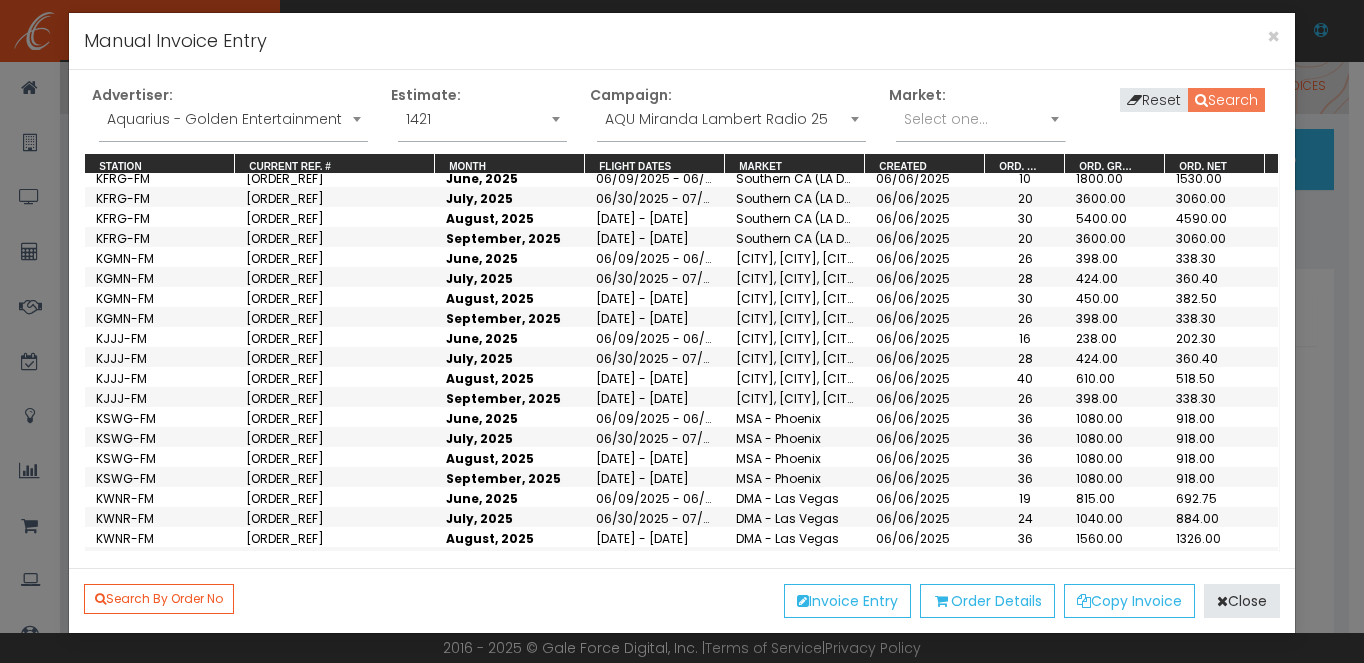 scroll, scrollTop: 278, scrollLeft: 0, axis: vertical 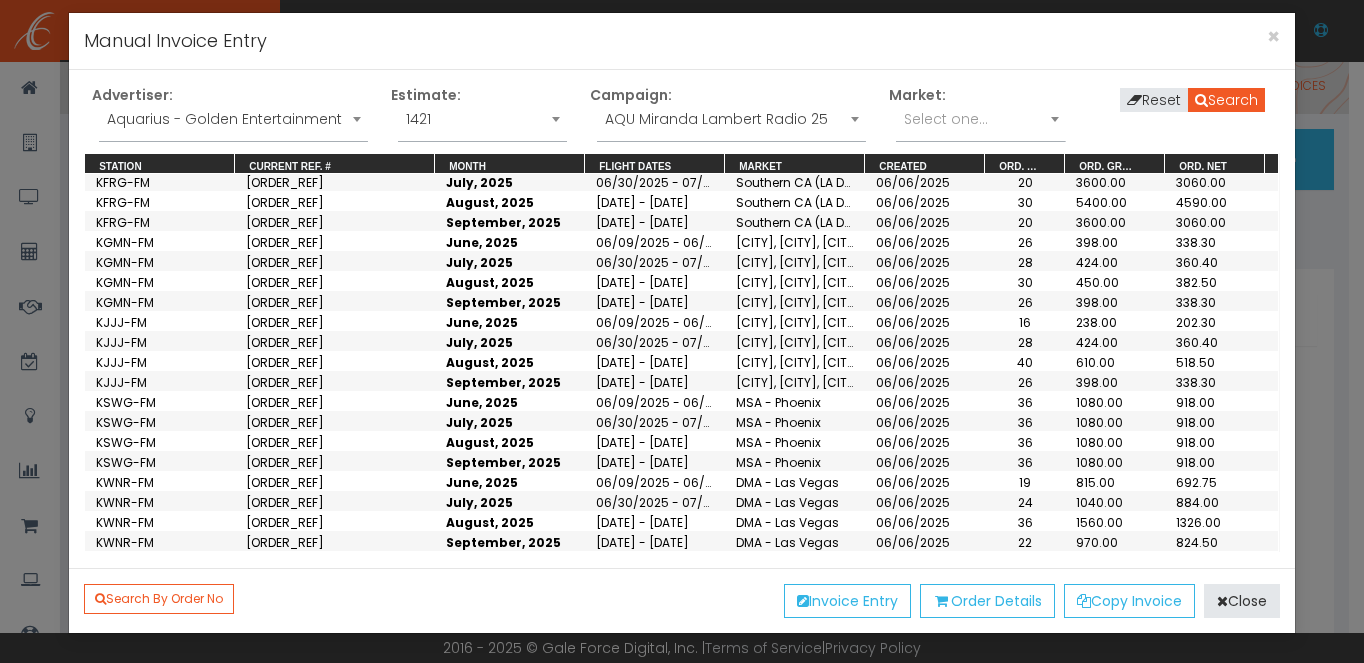 click on "06/09/2025 - 06/29/2025" at bounding box center (655, 521) 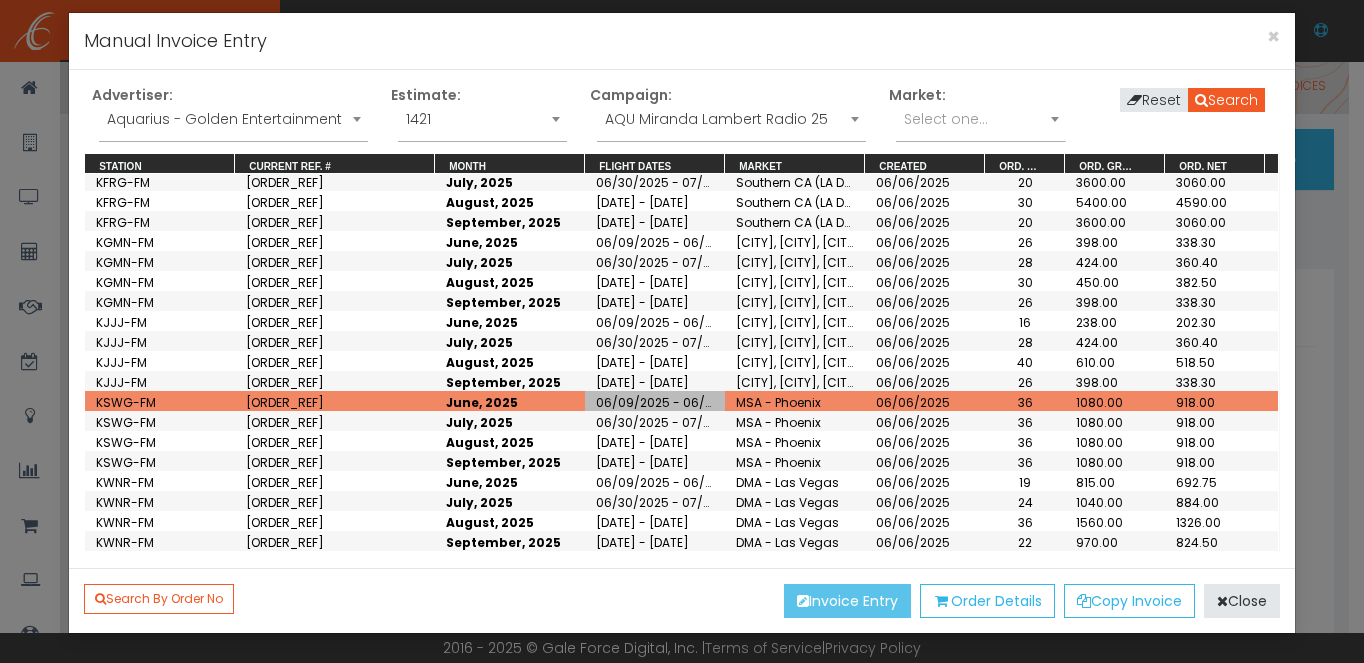 click on "Invoice Entry" at bounding box center (847, 601) 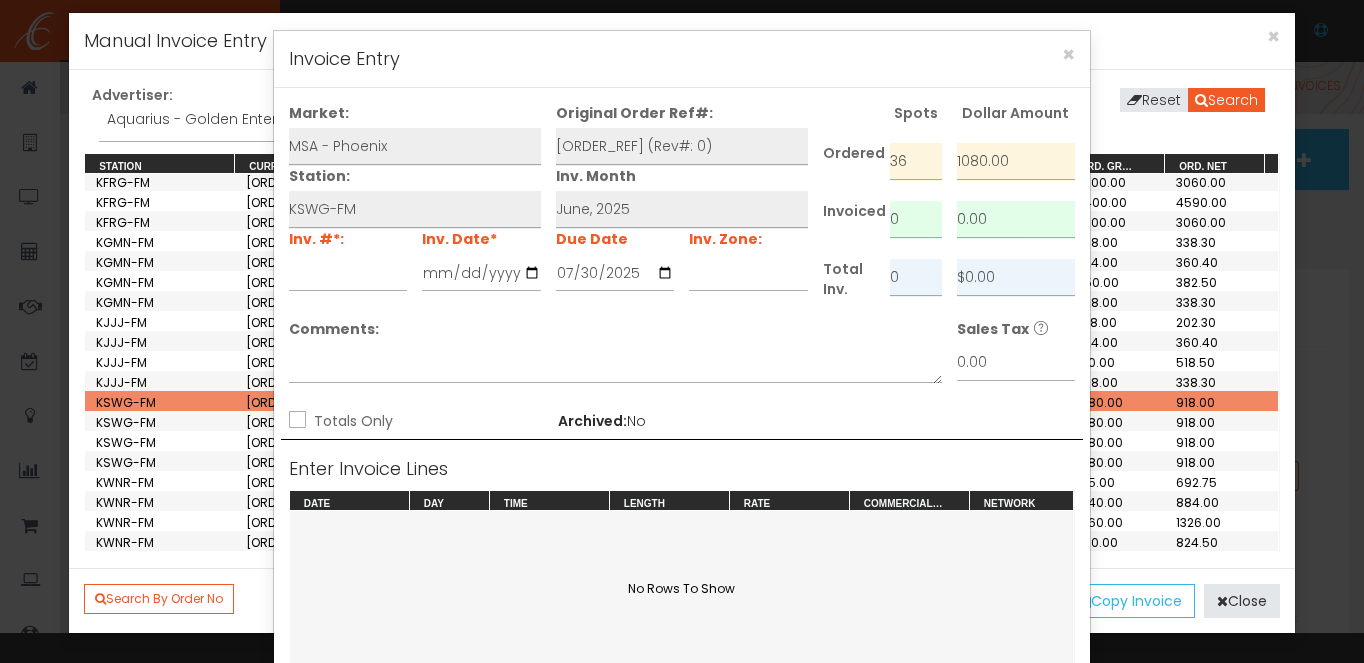 scroll, scrollTop: 0, scrollLeft: 0, axis: both 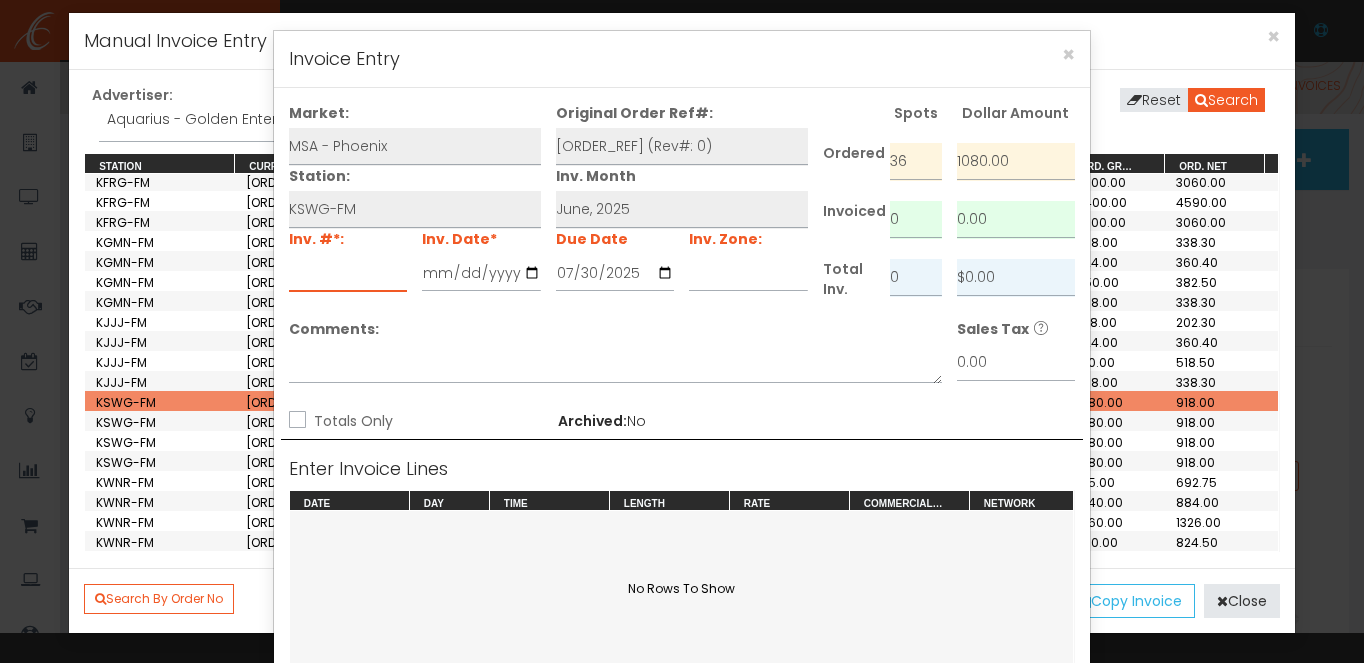 click at bounding box center [348, 273] 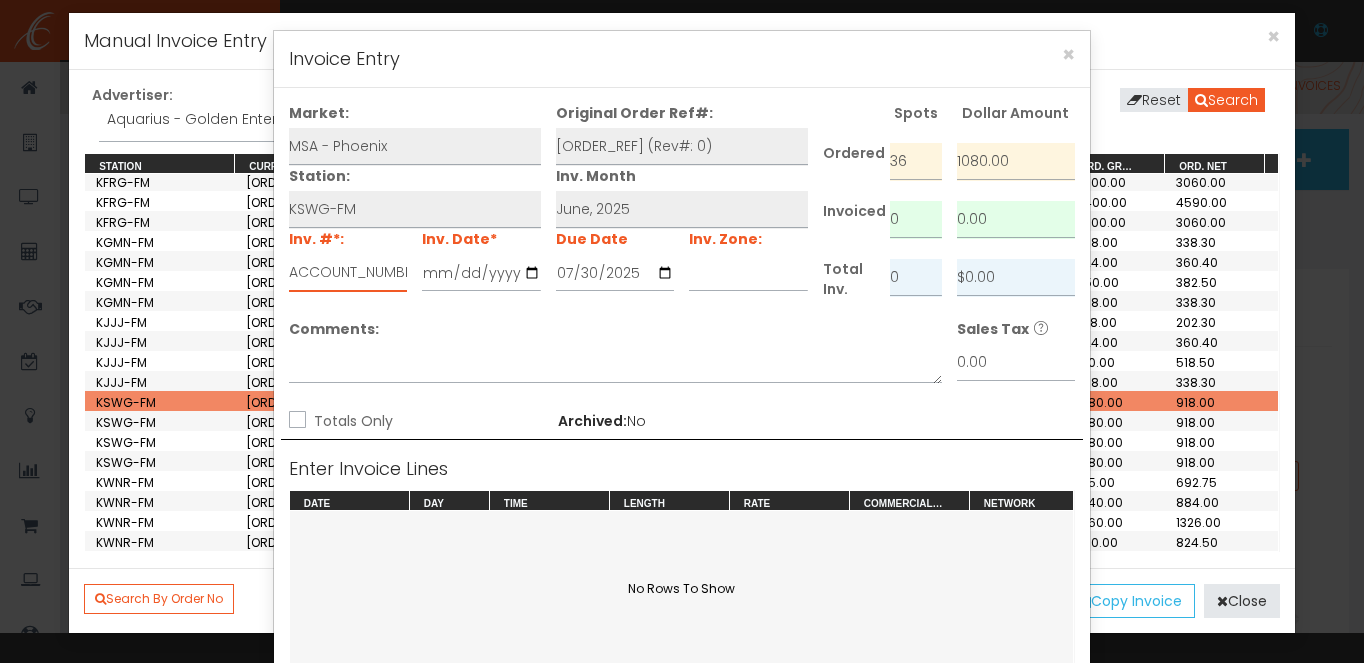 scroll, scrollTop: 0, scrollLeft: 10, axis: horizontal 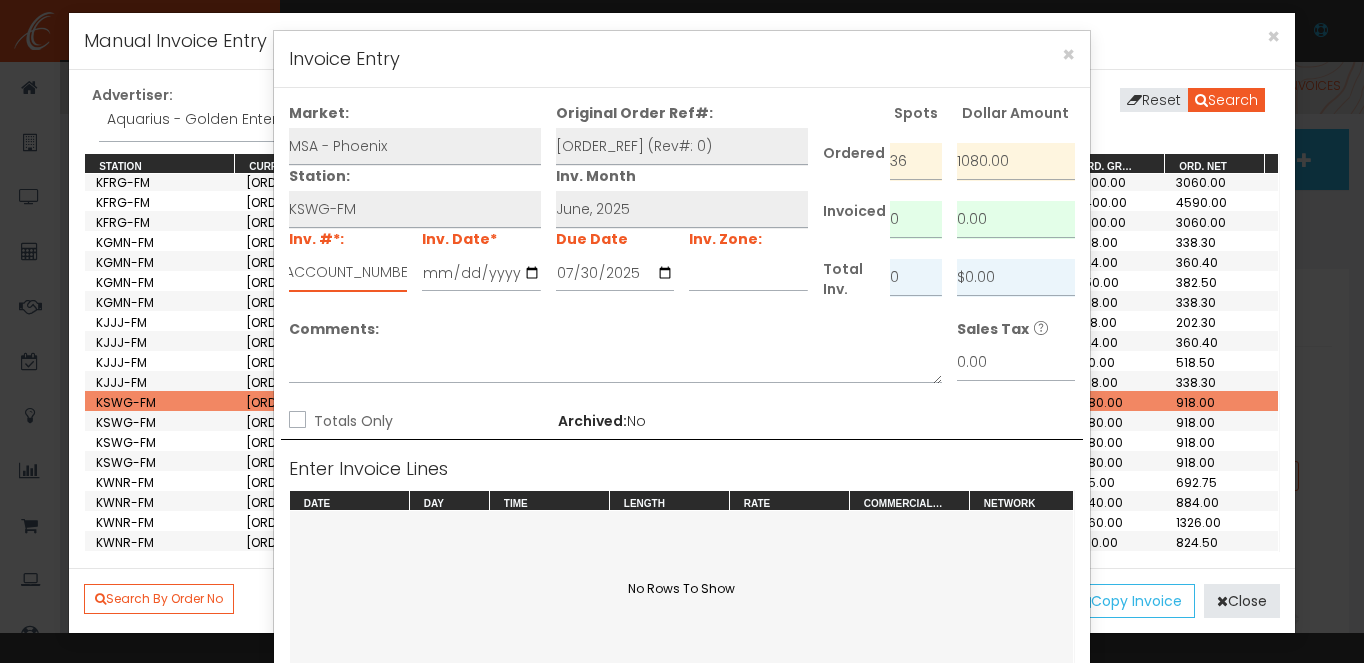 type on "[ACCOUNT_NUMBER]-" 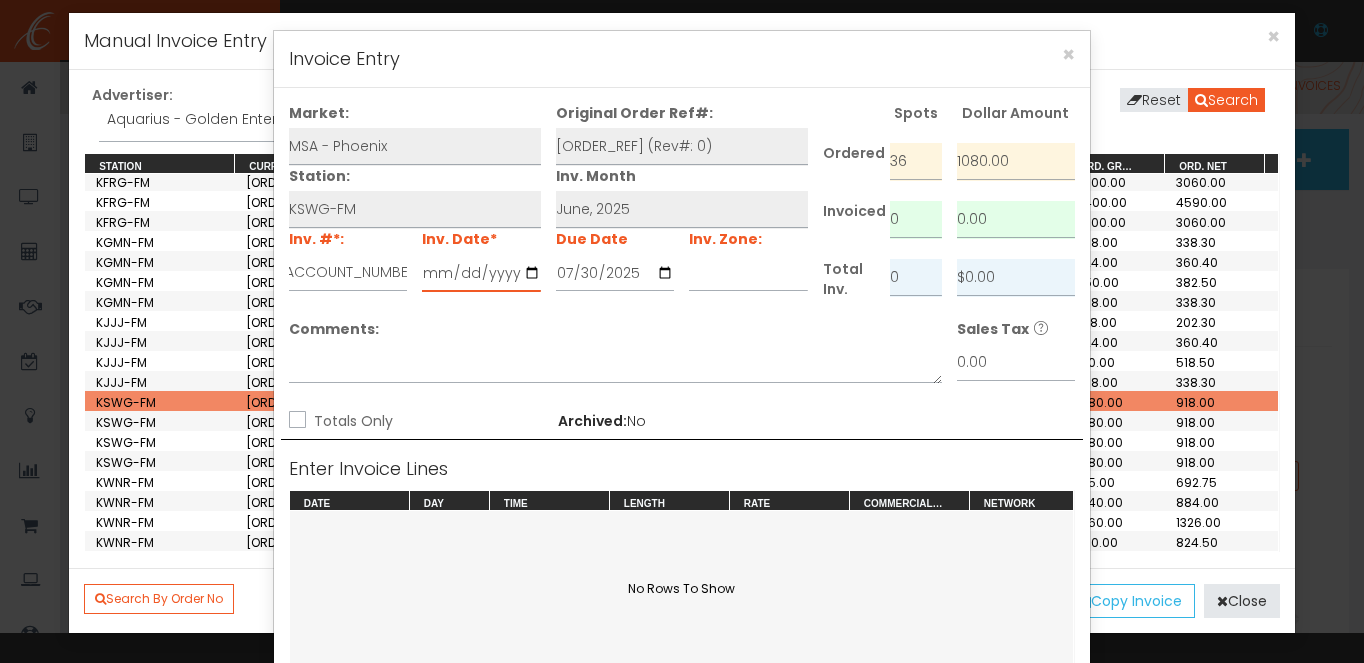 scroll, scrollTop: 0, scrollLeft: 0, axis: both 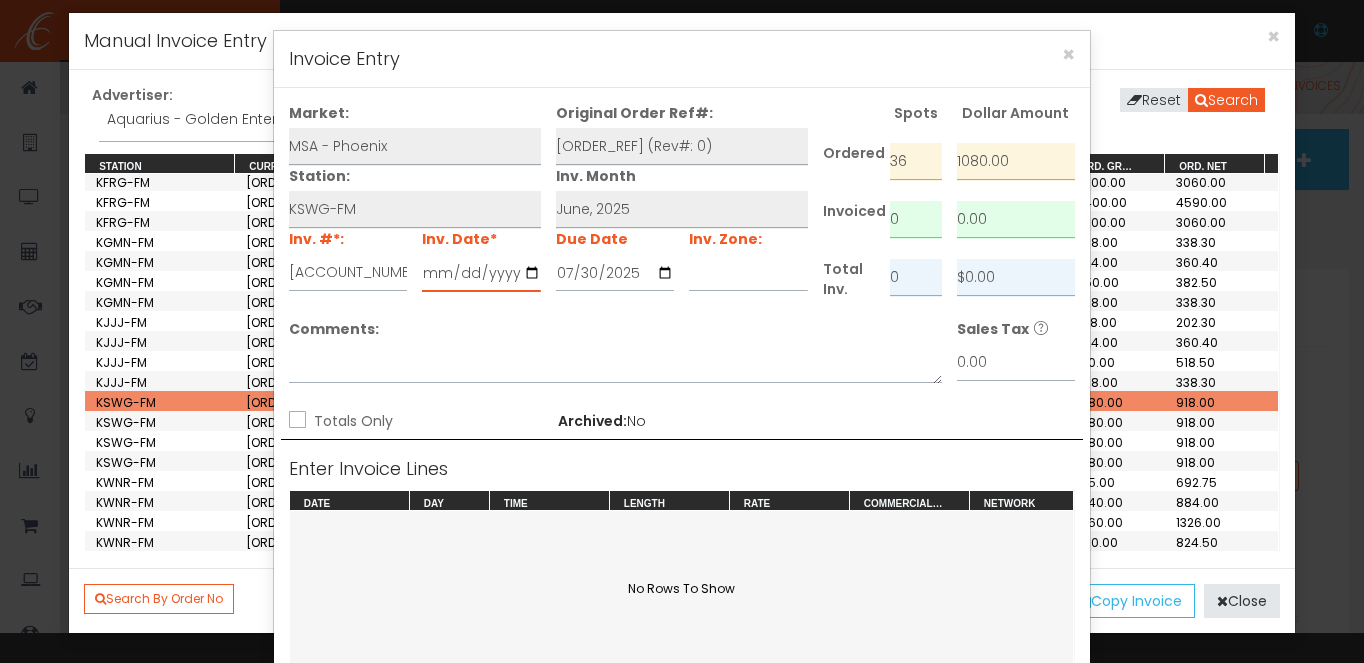 click at bounding box center (481, 273) 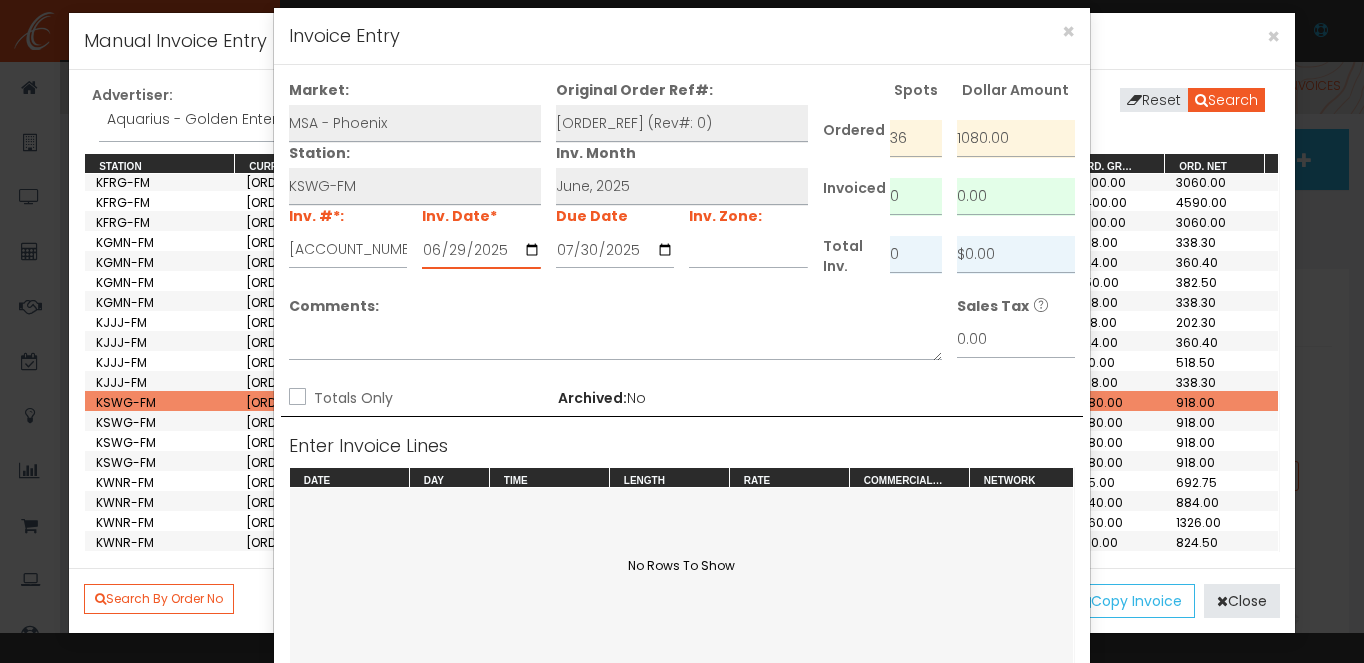 scroll, scrollTop: 24, scrollLeft: 0, axis: vertical 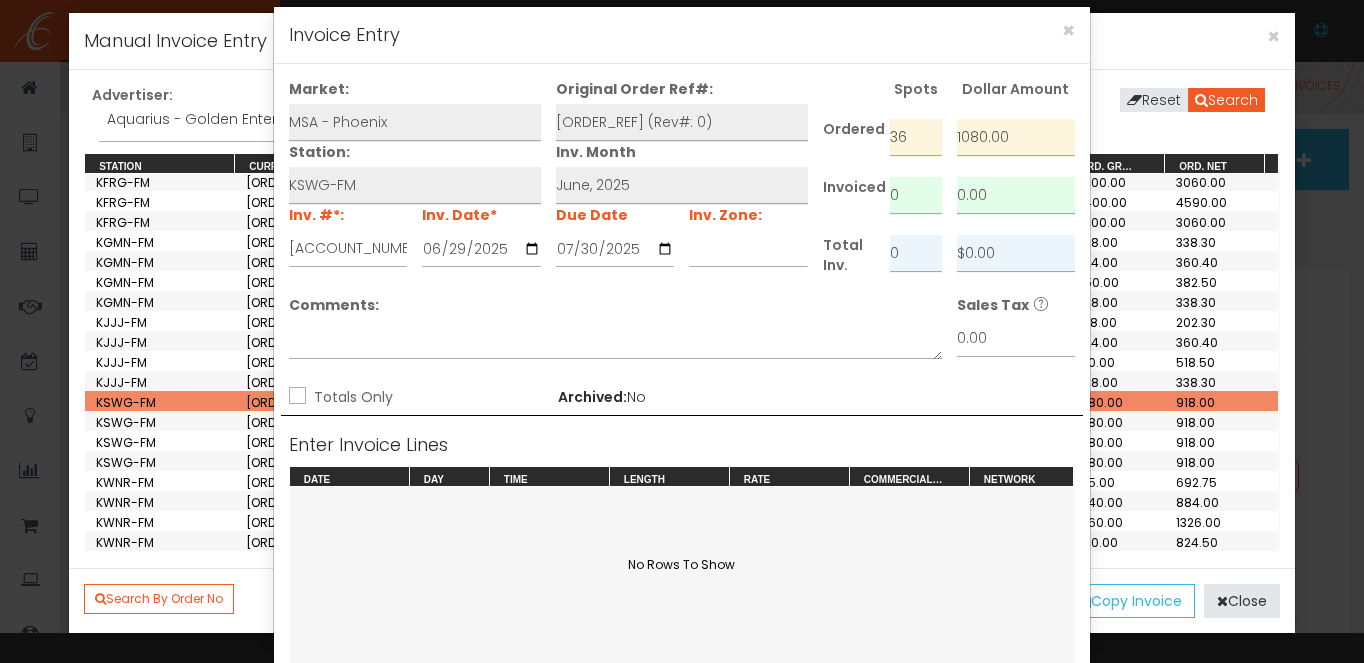 click on "Totals Only" at bounding box center (295, 397) 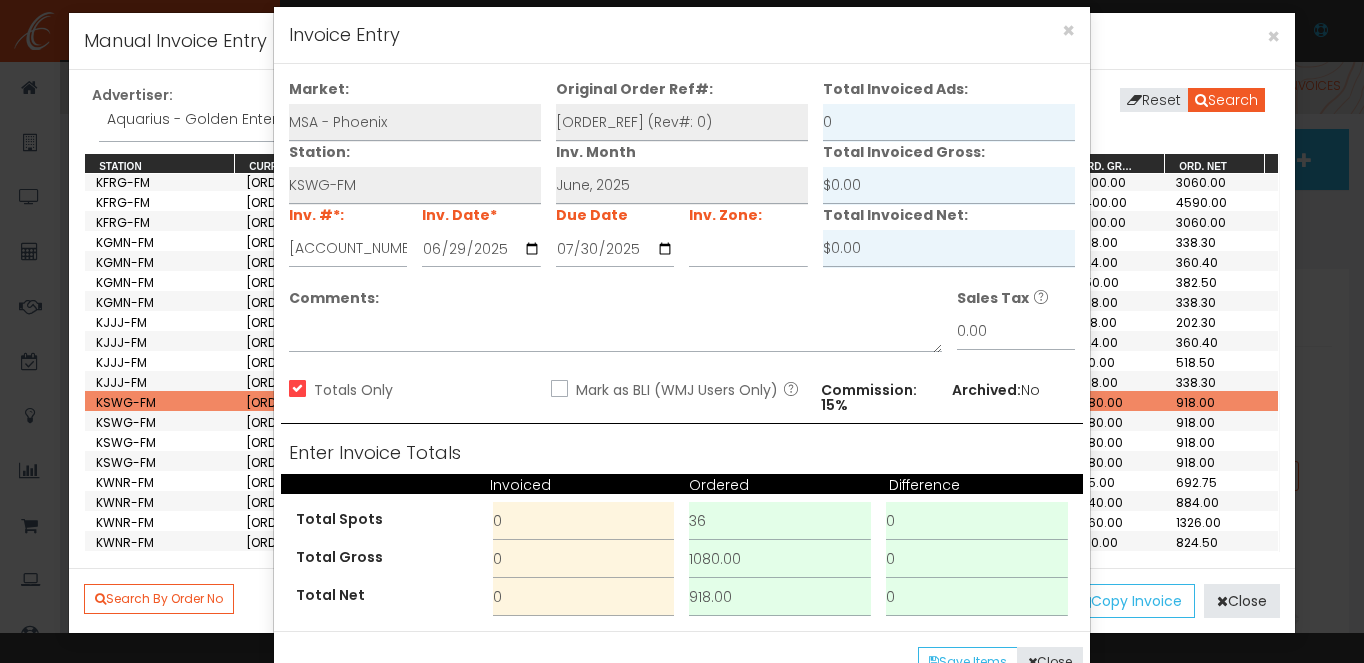 click on "Totals Only" at bounding box center [295, 390] 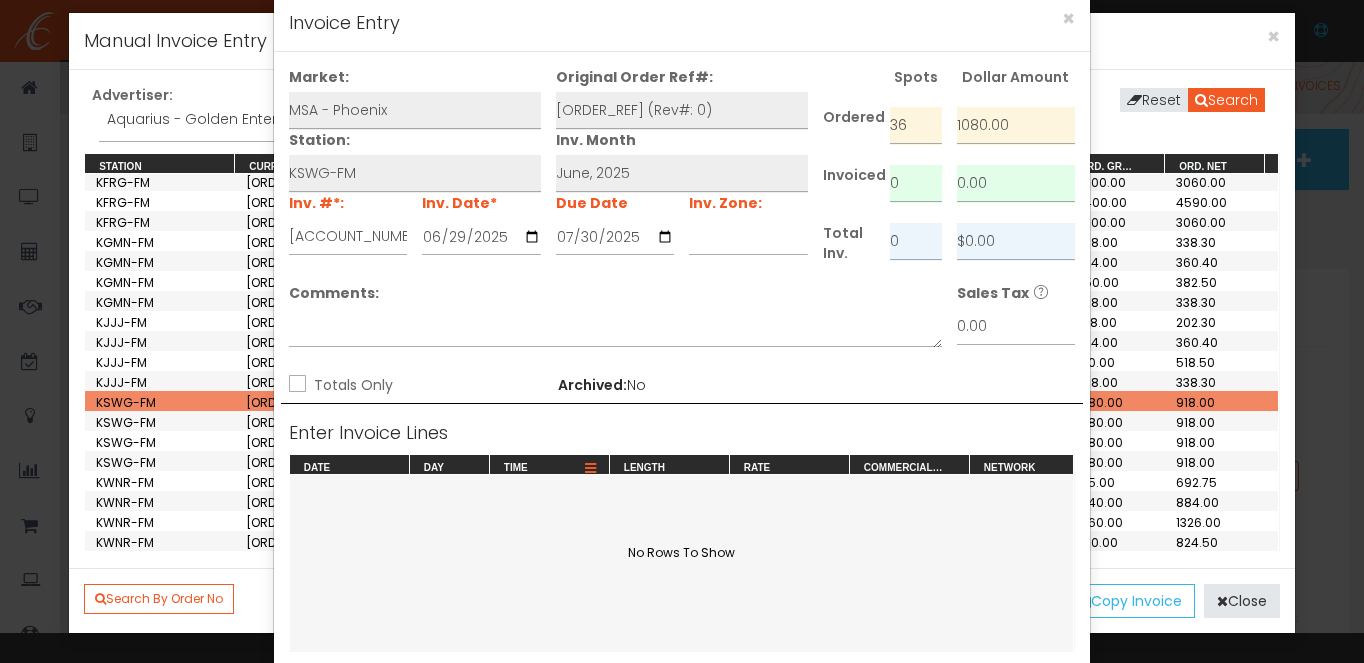 scroll, scrollTop: 53, scrollLeft: 0, axis: vertical 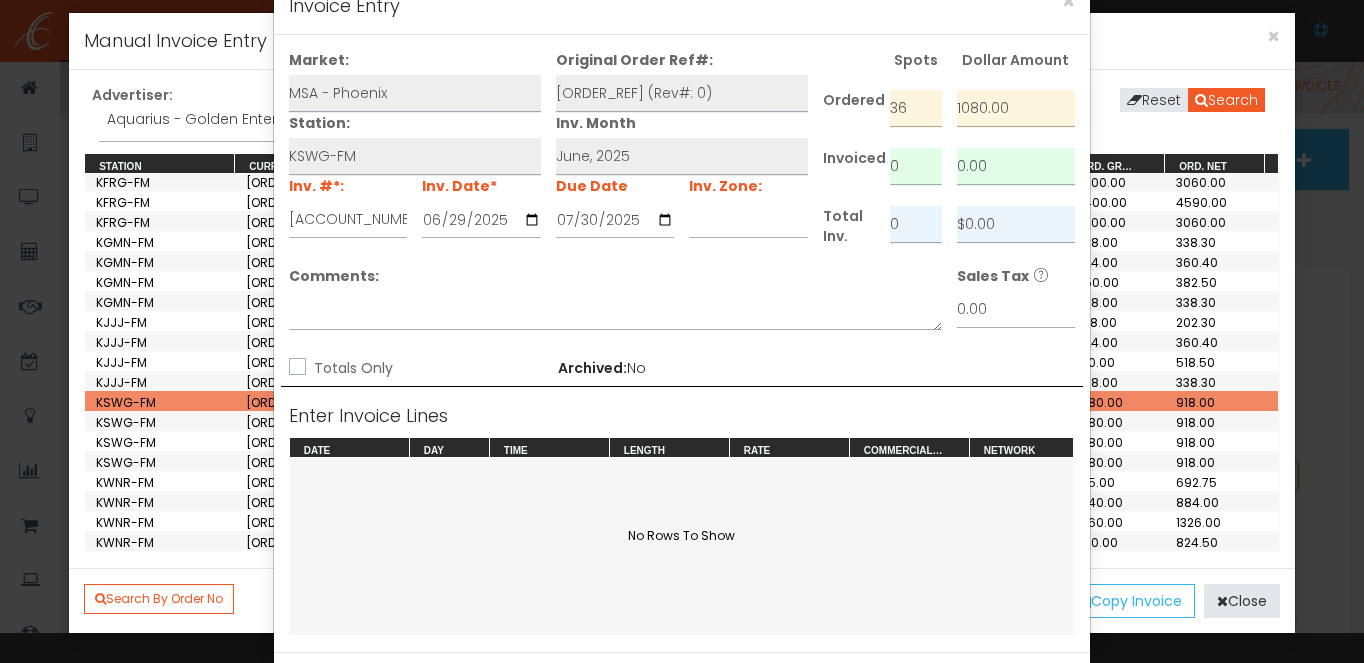 click on "Totals Only" at bounding box center [295, 368] 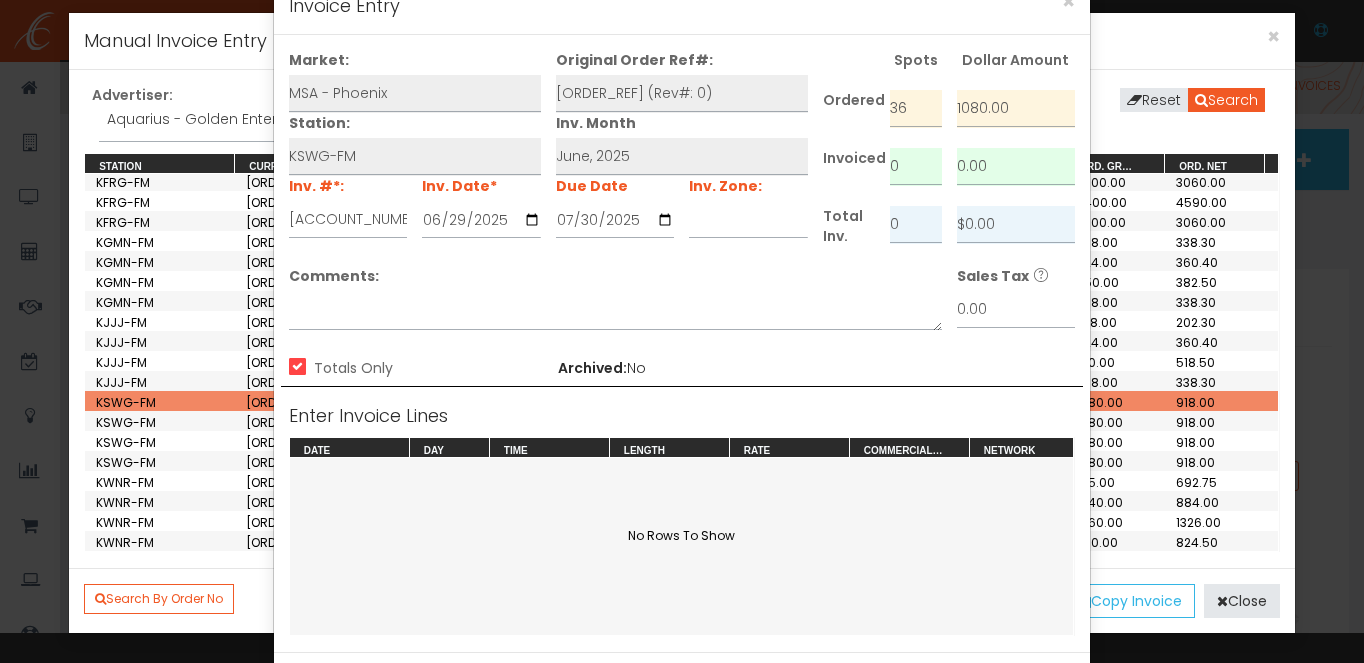 click on "Totals Only" at bounding box center (295, 368) 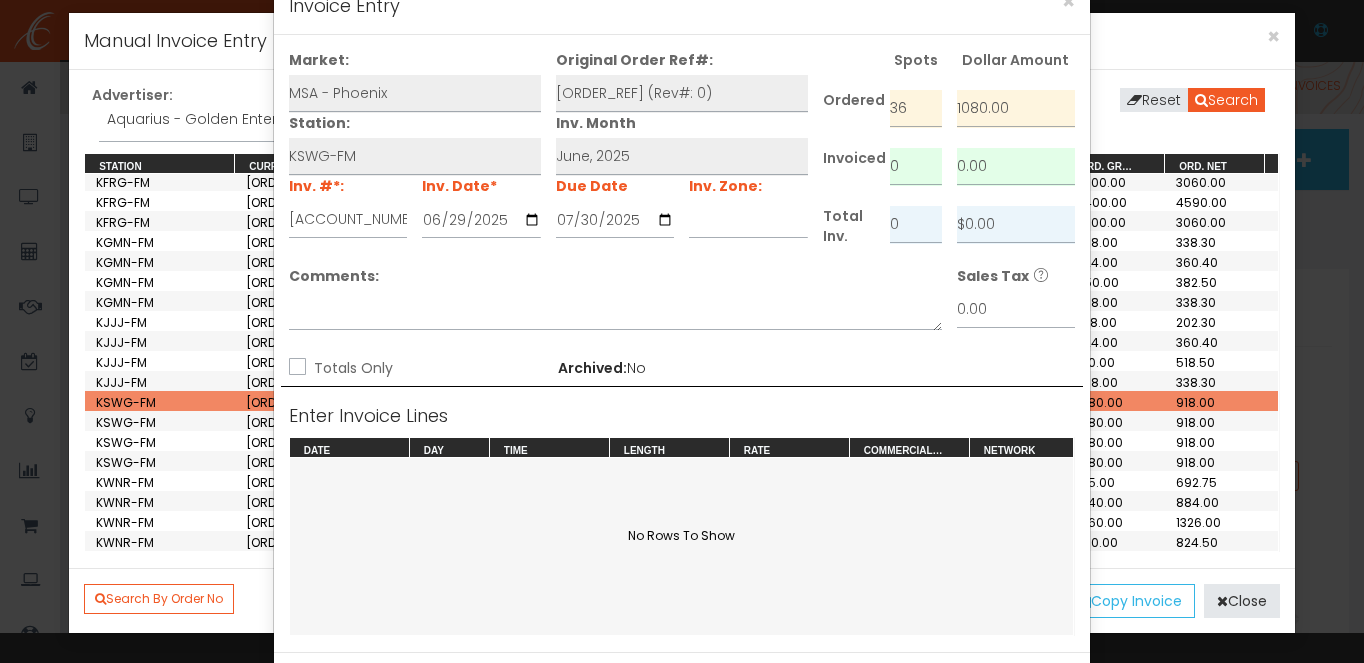 click on "Totals Only" at bounding box center [351, 368] 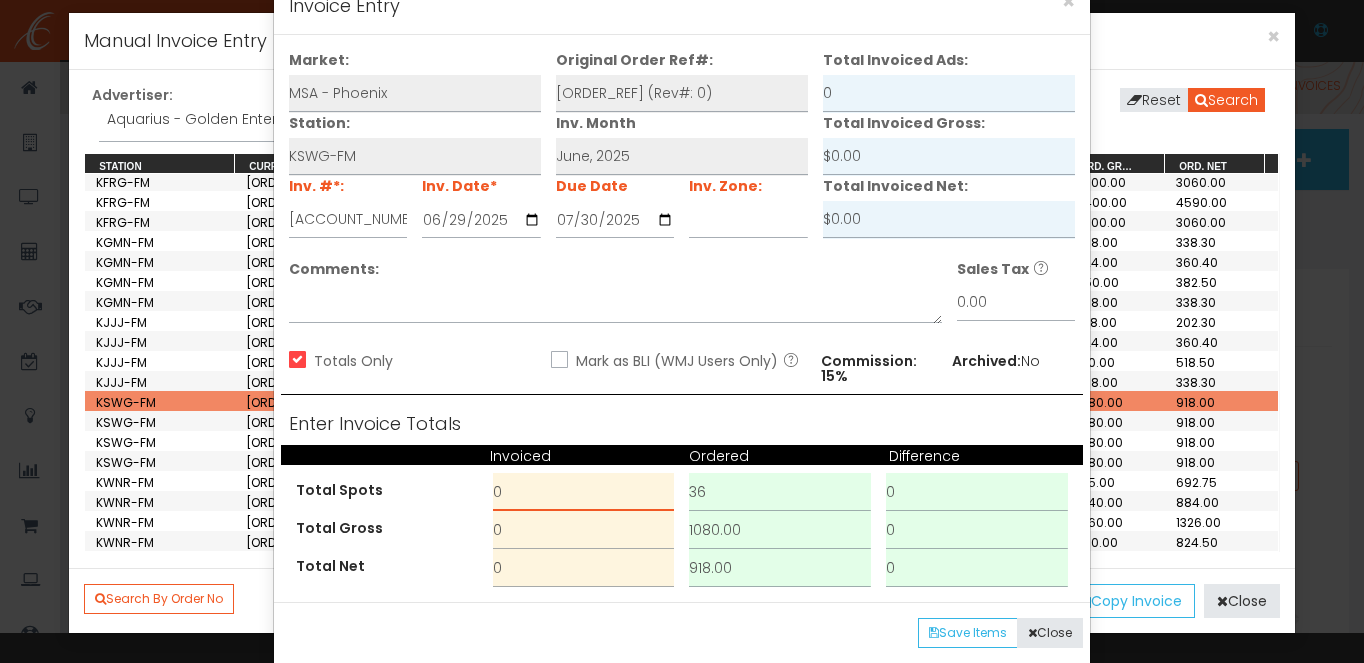 drag, startPoint x: 548, startPoint y: 499, endPoint x: 446, endPoint y: 482, distance: 103.40696 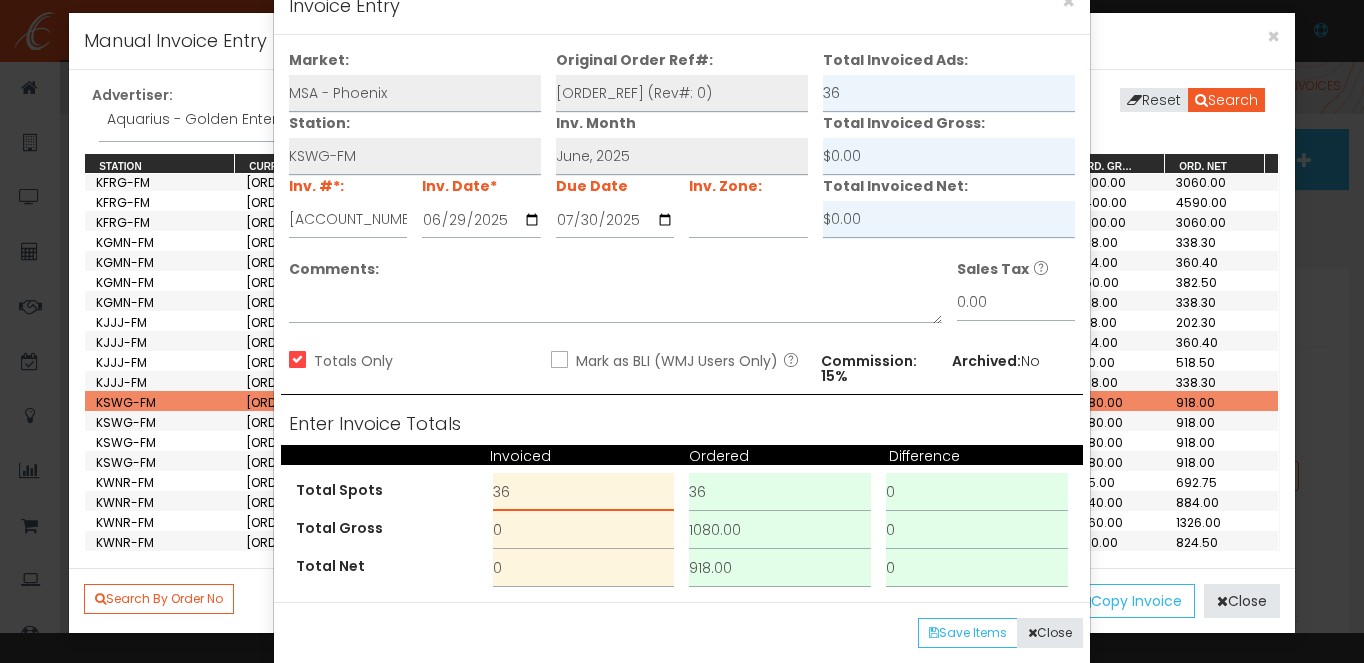 type on "36" 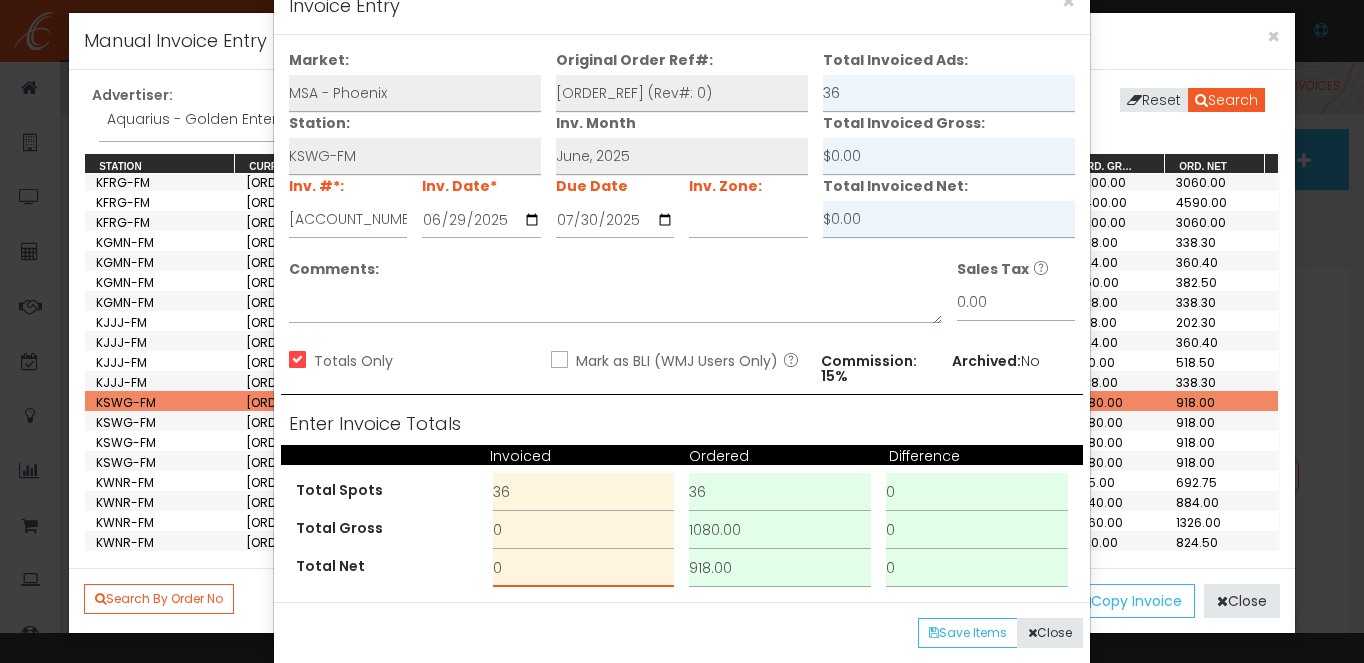drag, startPoint x: 514, startPoint y: 574, endPoint x: 446, endPoint y: 567, distance: 68.359344 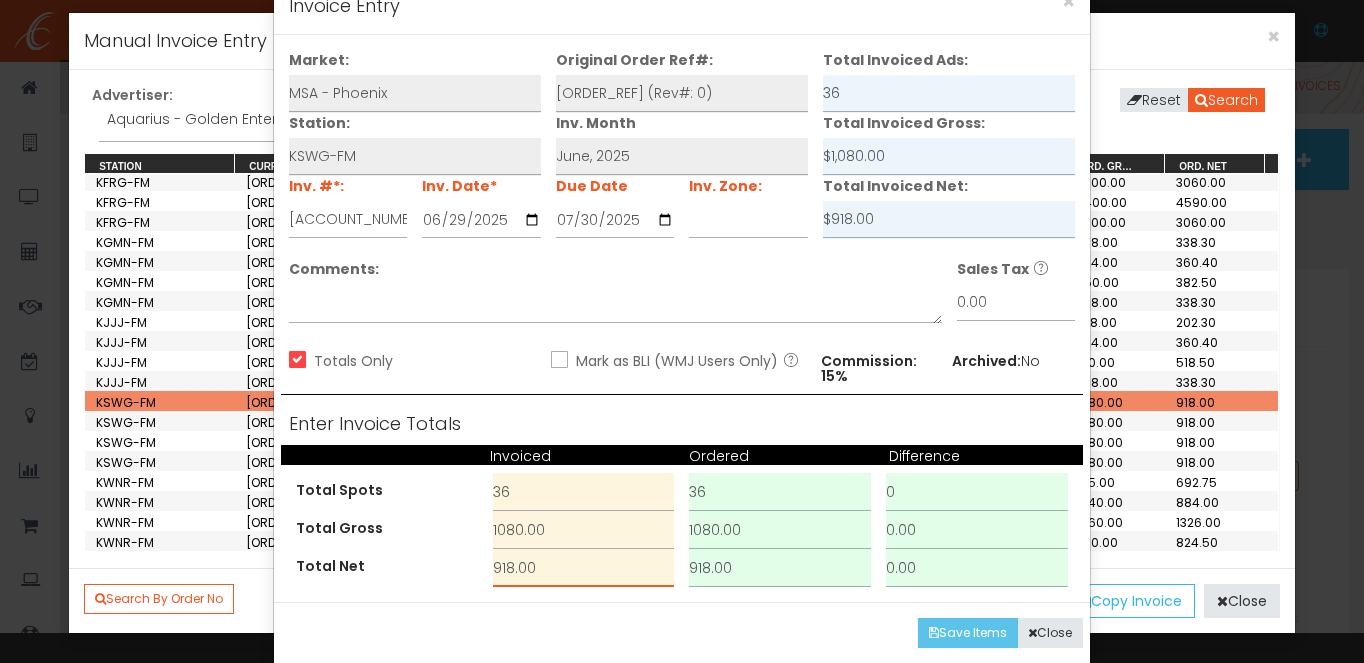 type on "918.00" 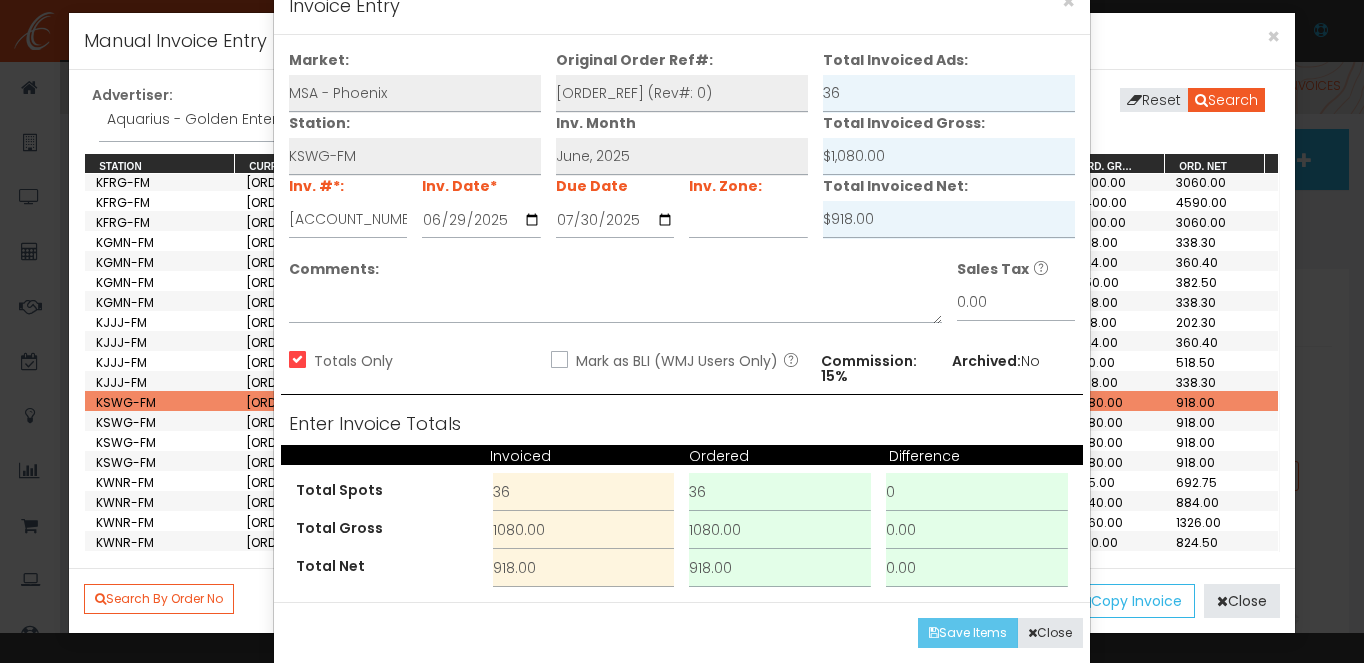 click on "Save Items" at bounding box center (968, 633) 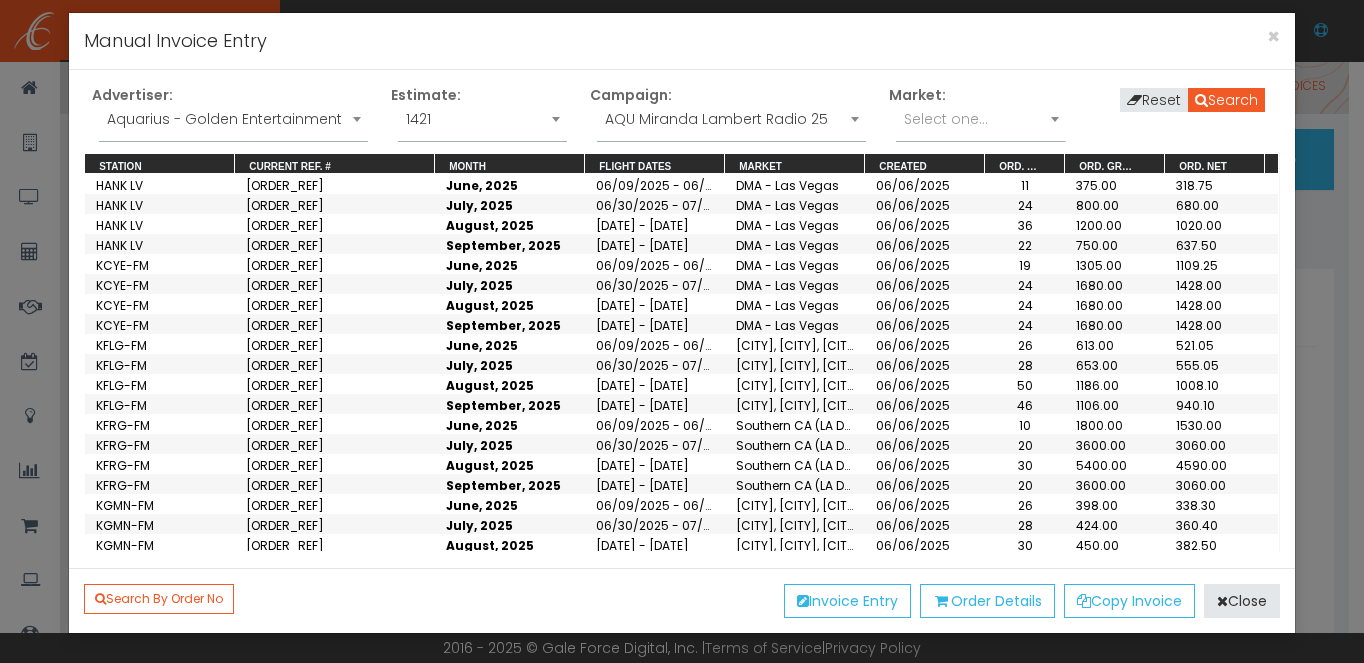 click on "Aquarius - Golden Entertainment" at bounding box center [233, 119] 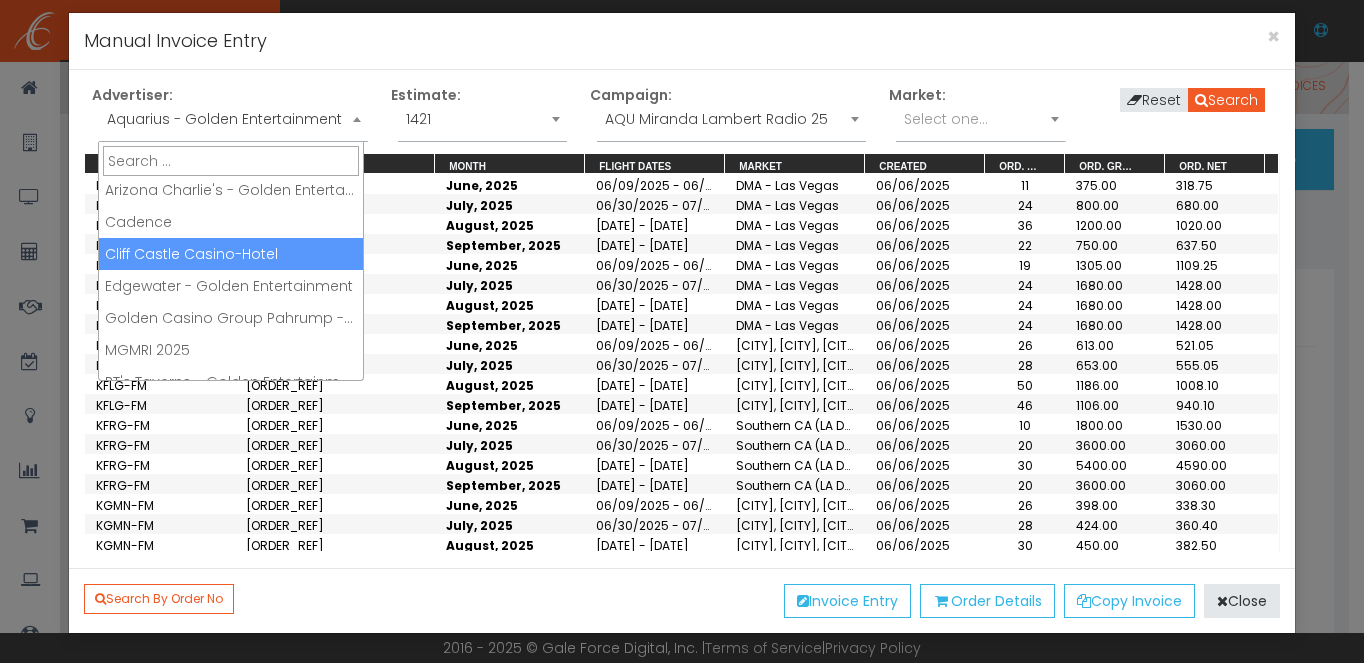 scroll, scrollTop: 65, scrollLeft: 0, axis: vertical 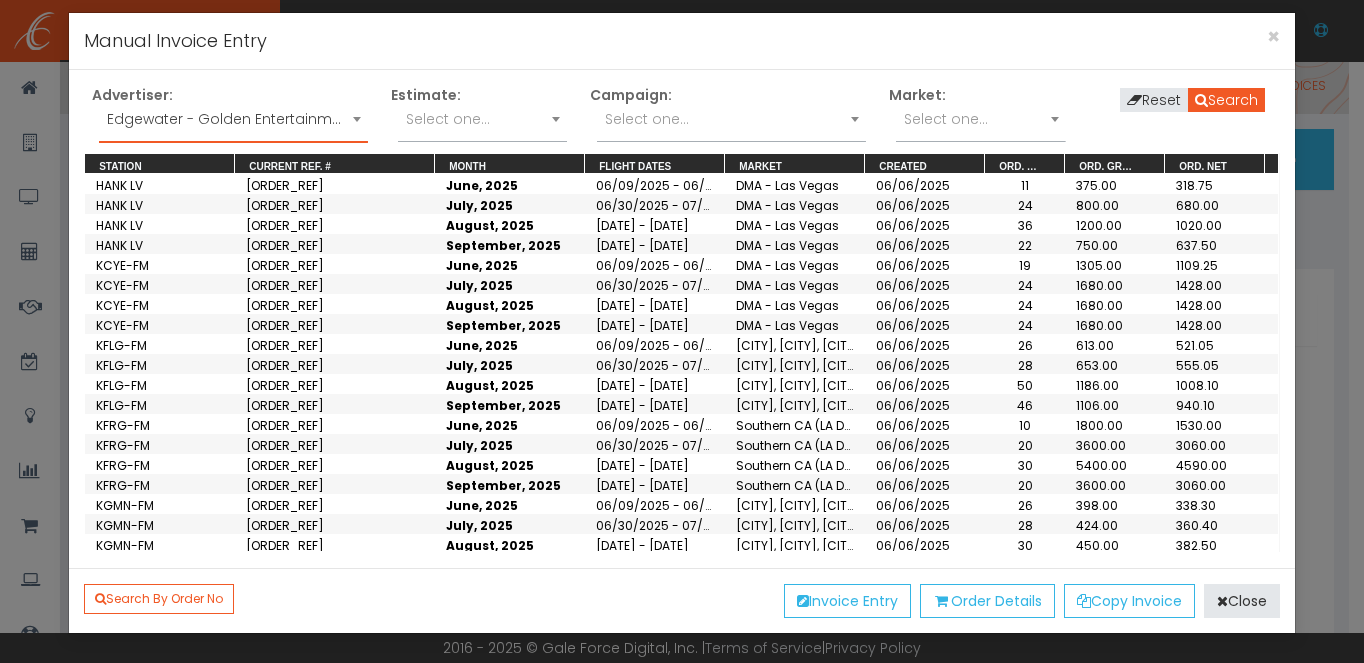 click on "Select one..." at bounding box center [731, 119] 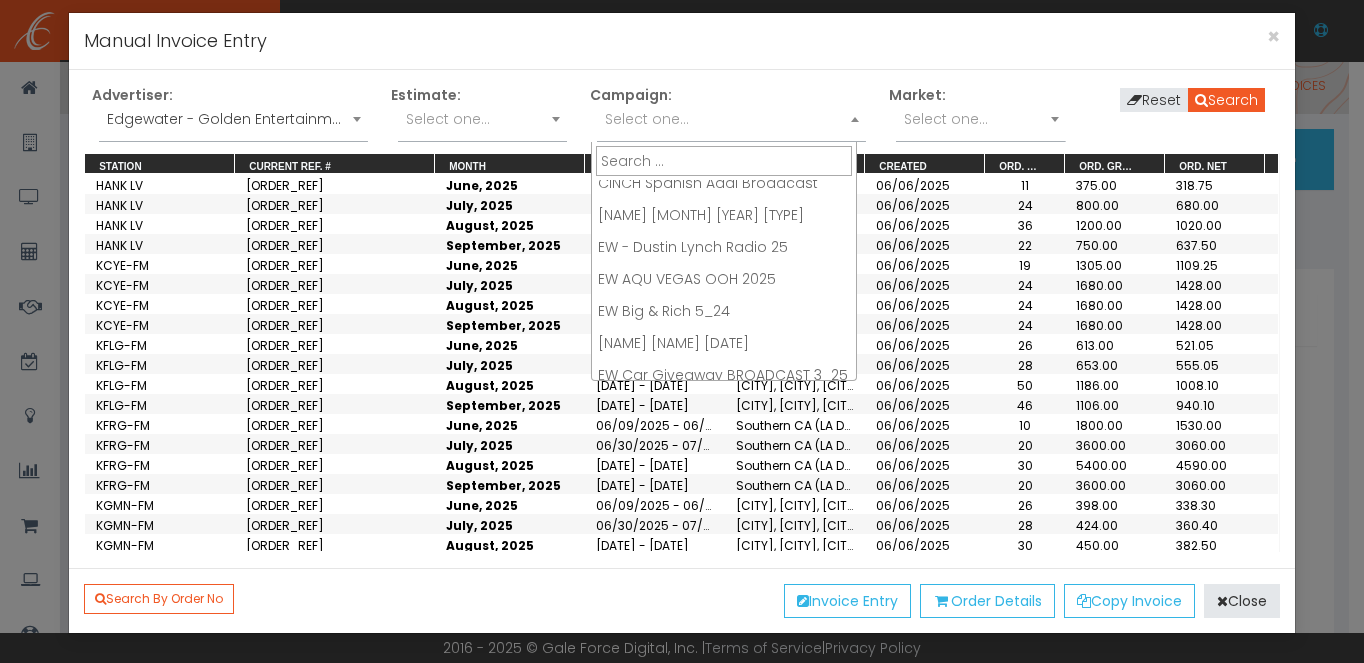 scroll, scrollTop: 0, scrollLeft: 0, axis: both 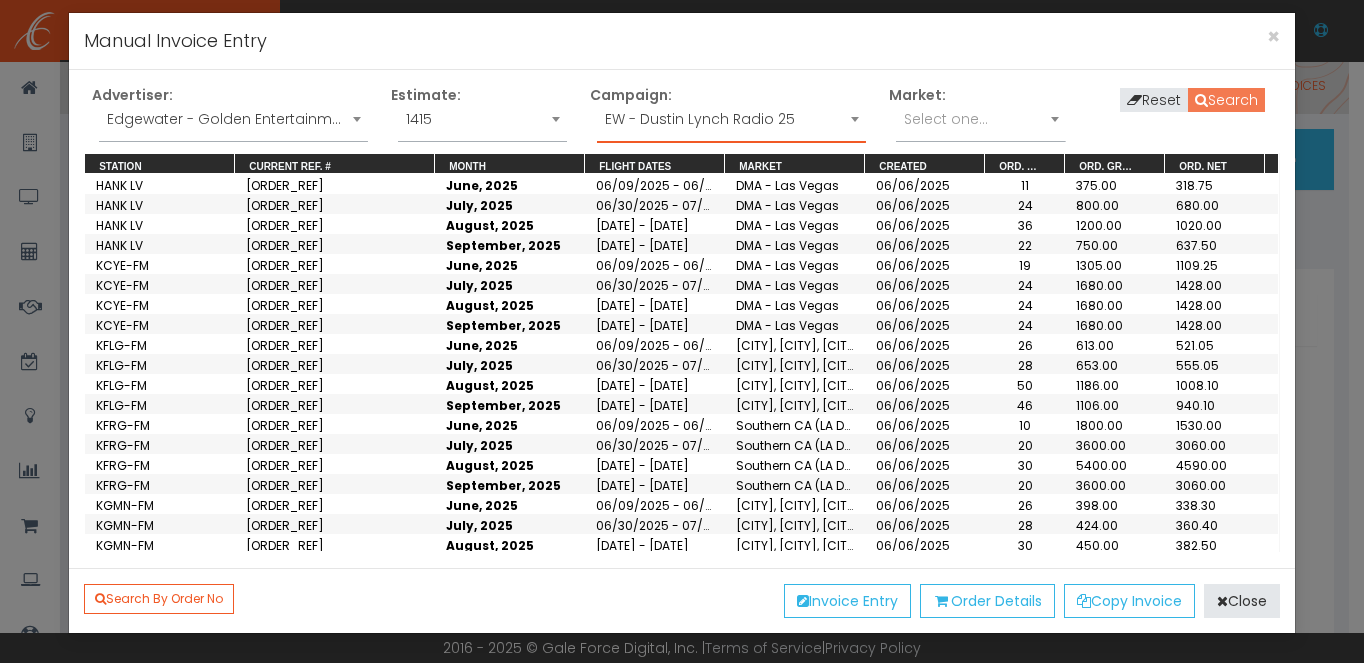 click on "Search" at bounding box center [1226, 100] 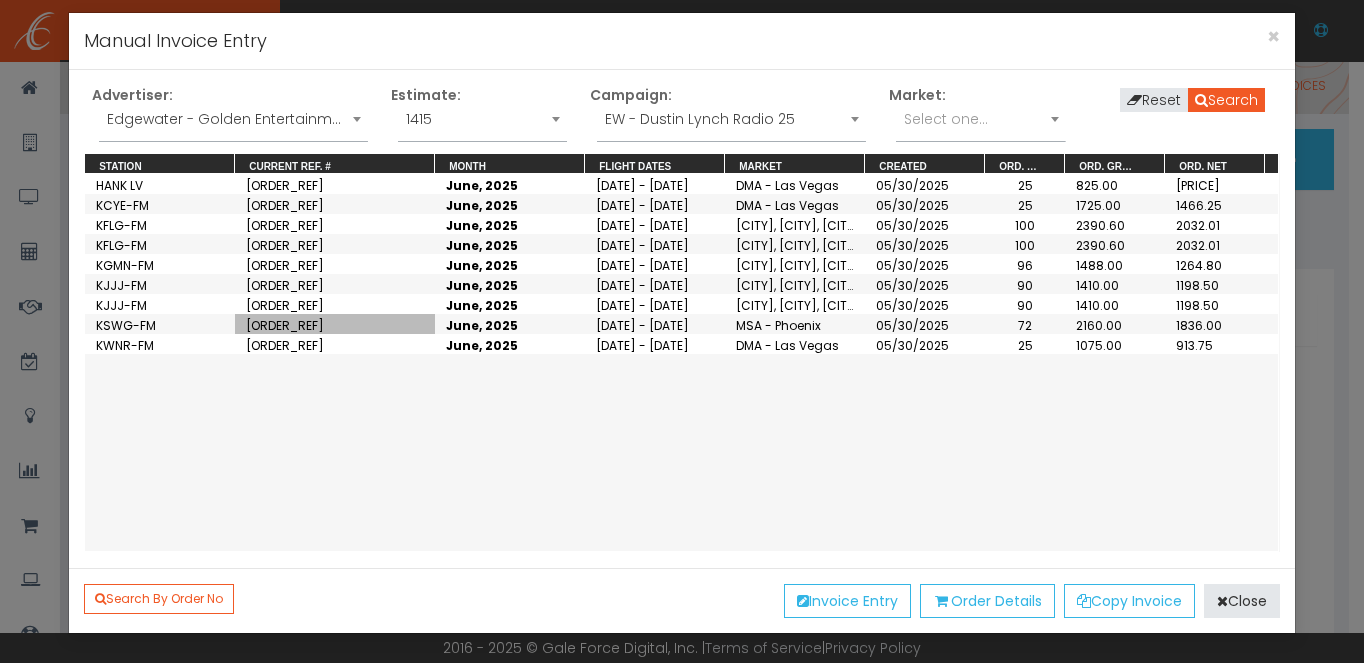click on "[ORDER_REF]" at bounding box center [285, 325] 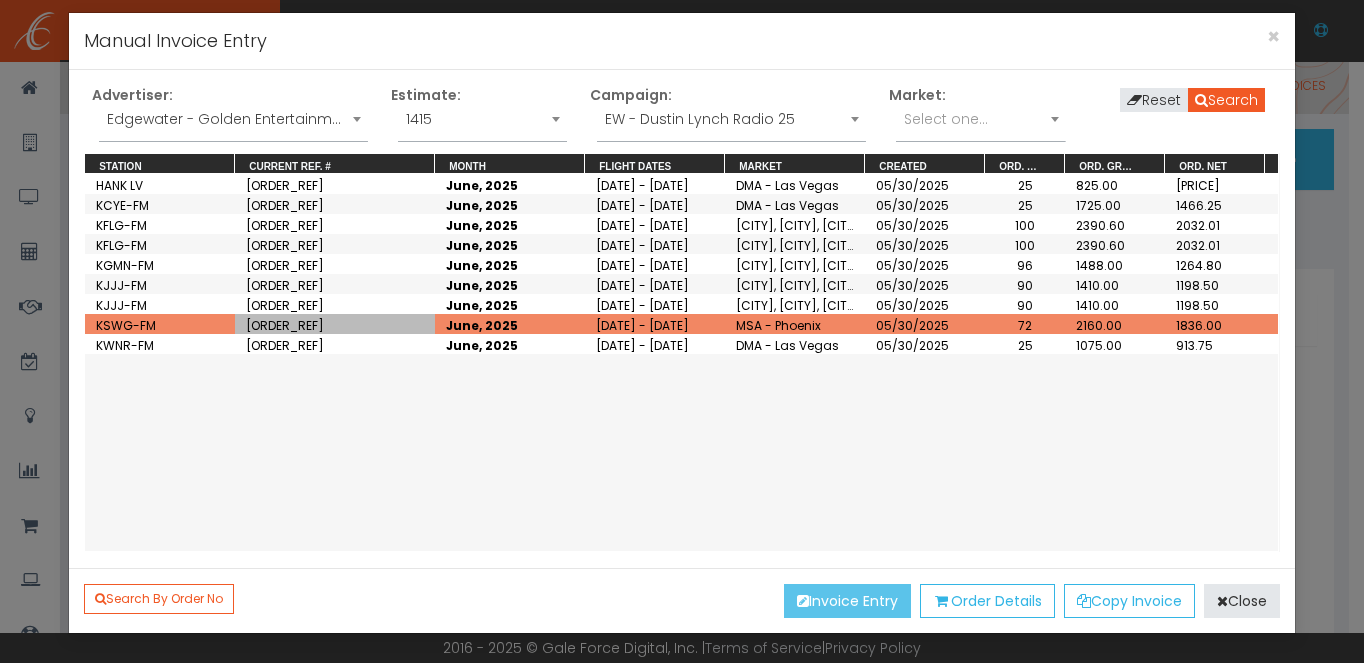 click on "Invoice Entry" at bounding box center [847, 601] 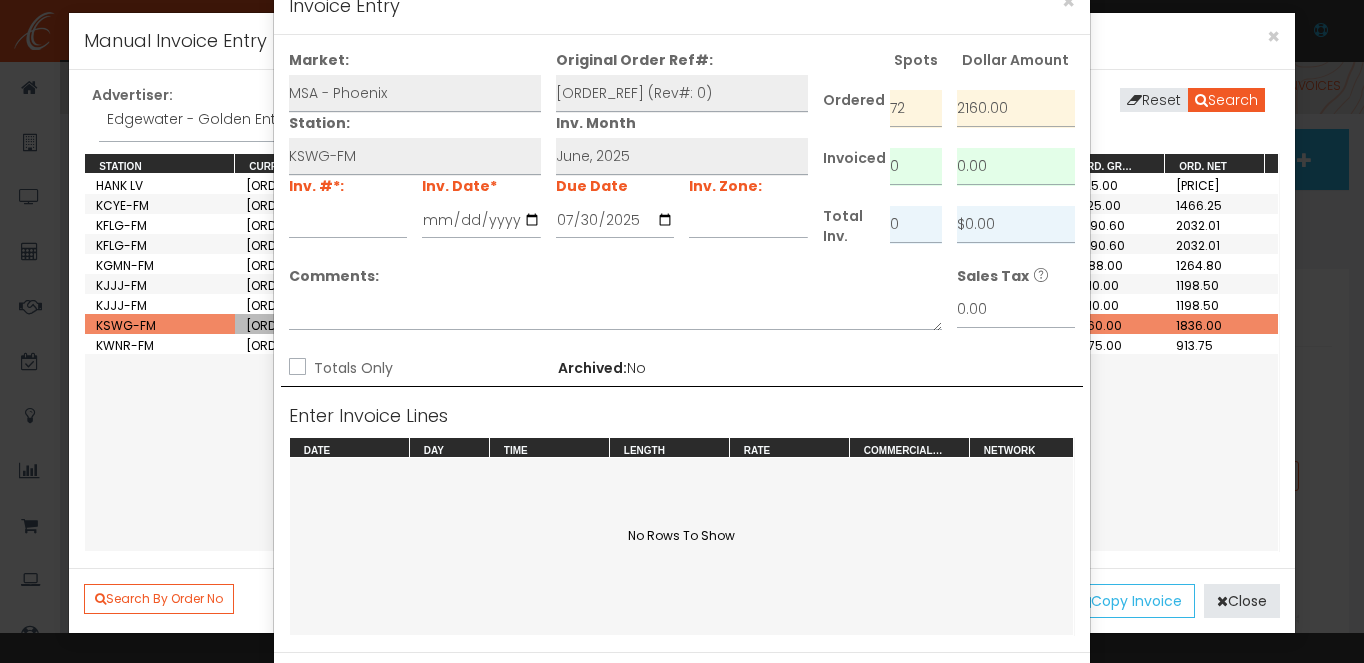 scroll, scrollTop: 0, scrollLeft: 0, axis: both 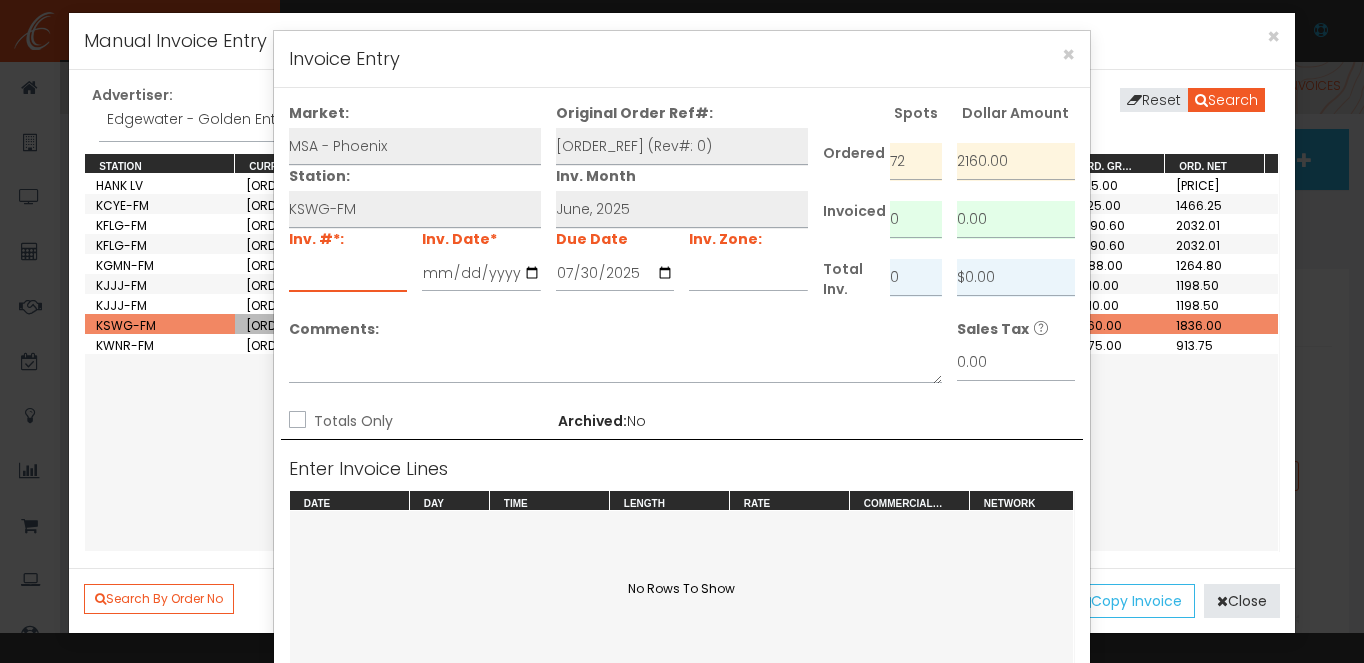 click at bounding box center (348, 273) 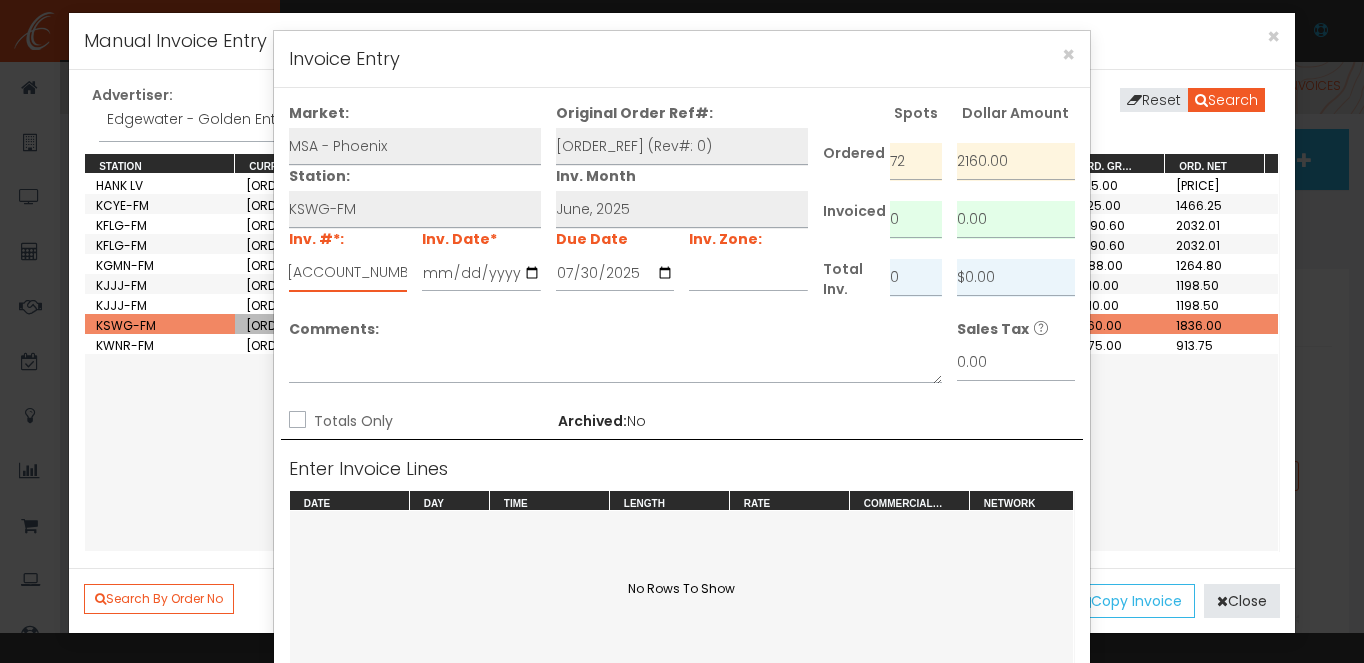 scroll, scrollTop: 0, scrollLeft: 6, axis: horizontal 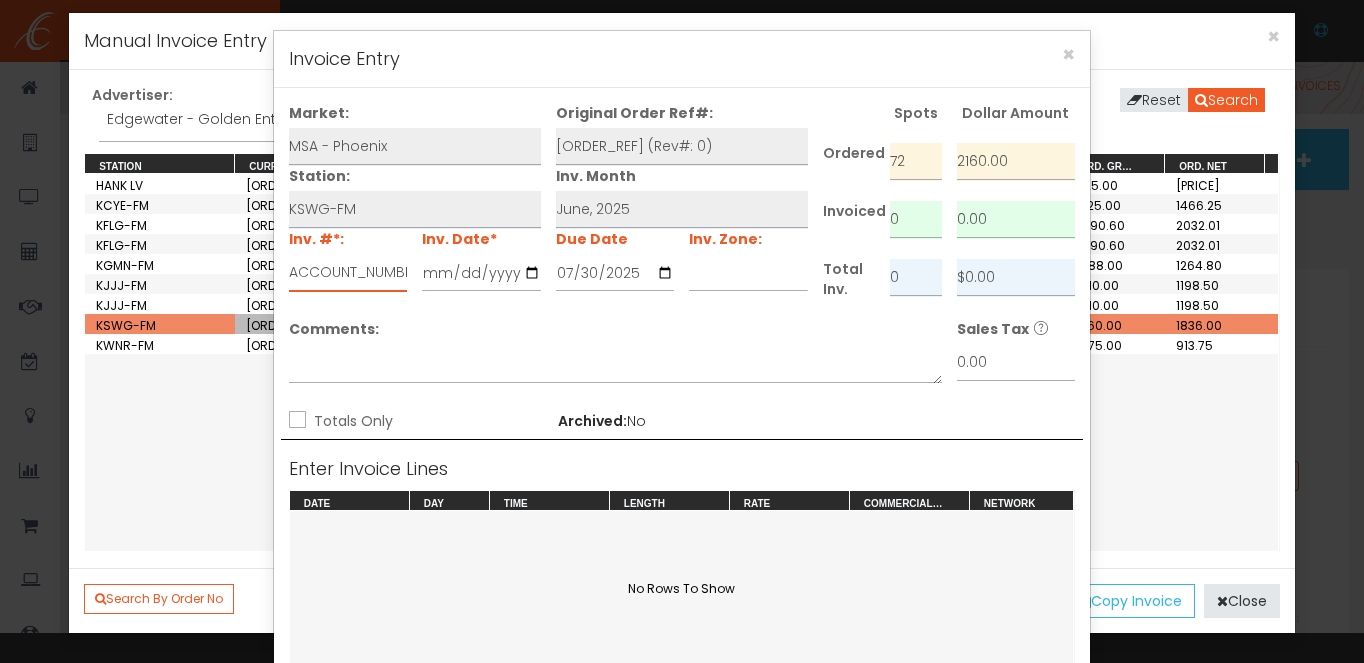 type on "[ACCOUNT_NUMBER]-" 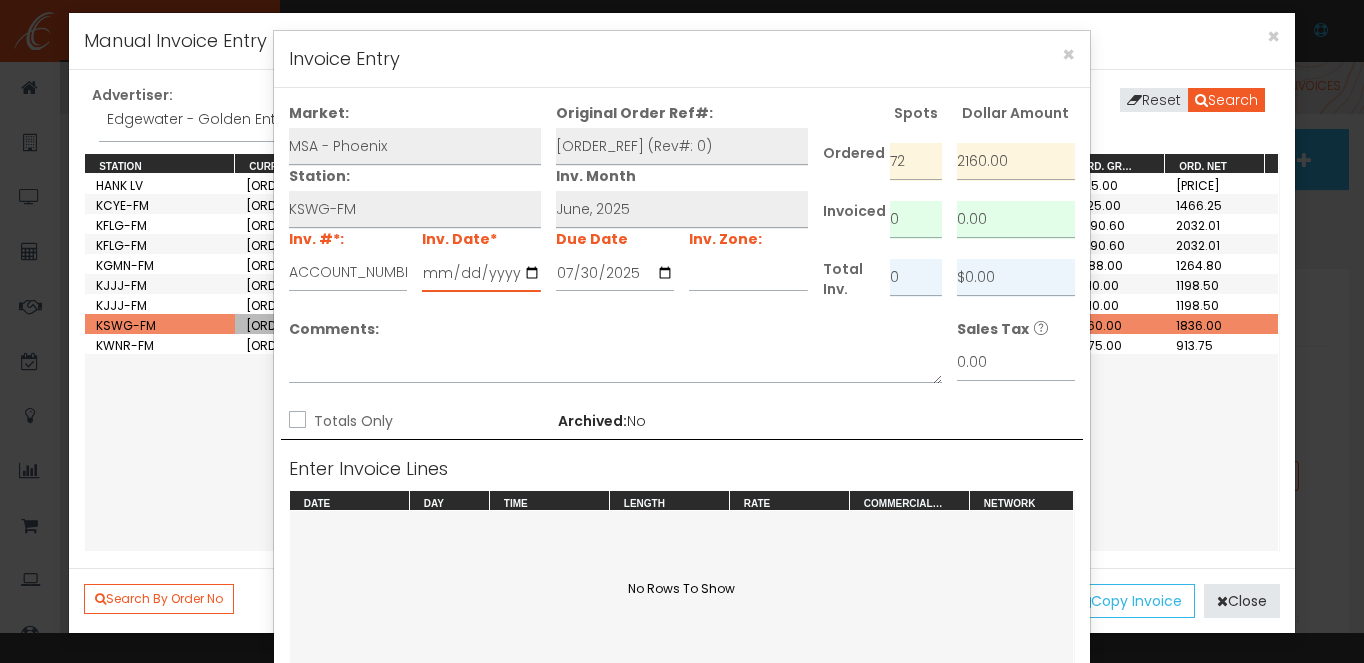 scroll, scrollTop: 0, scrollLeft: 0, axis: both 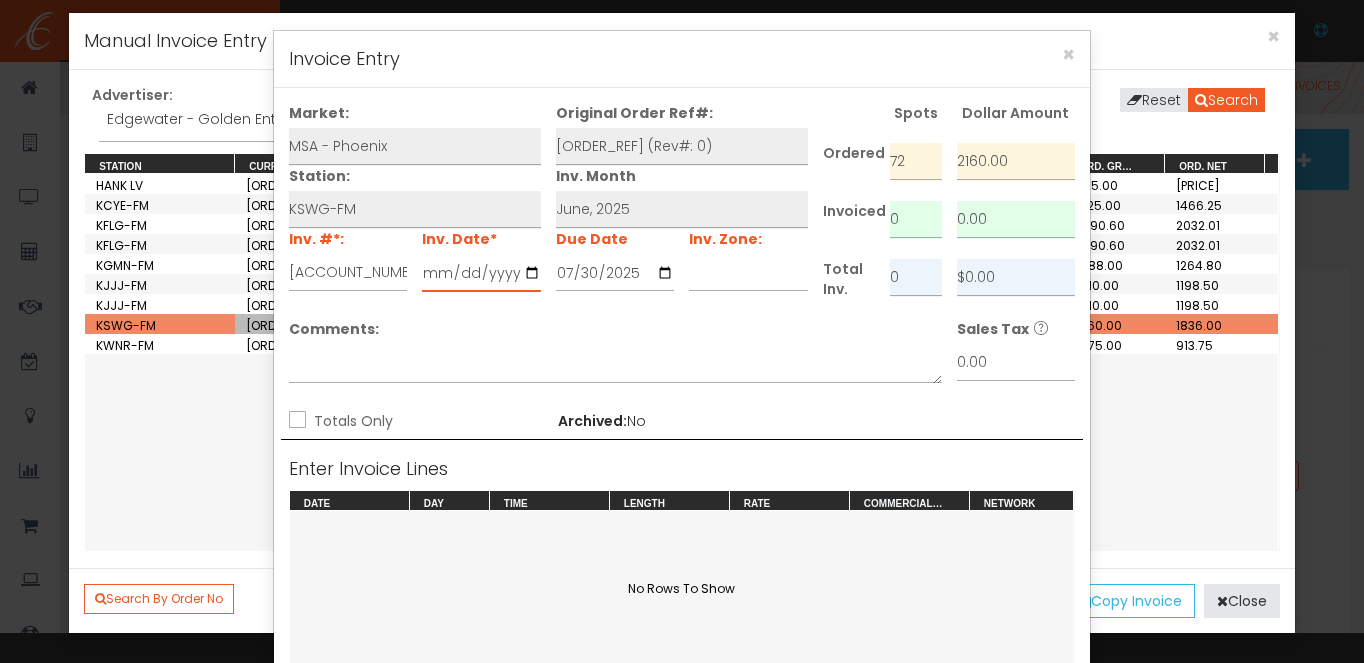 click at bounding box center [481, 273] 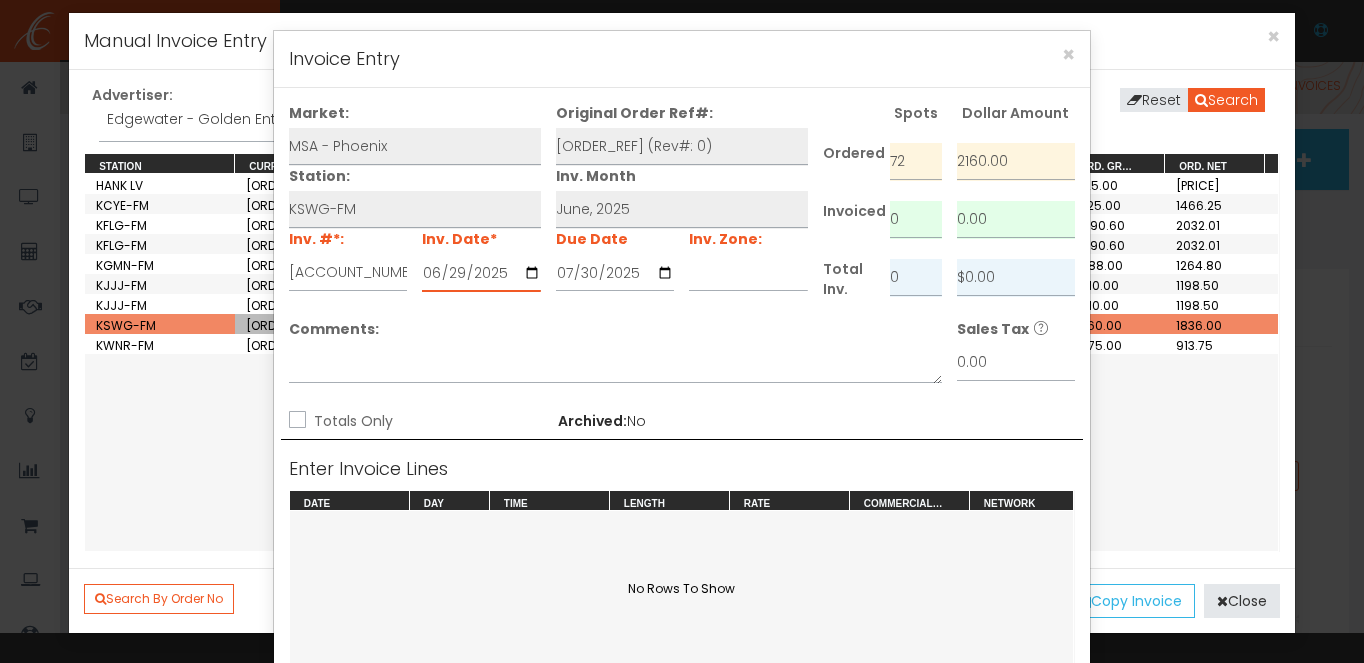 type on "2025-06-29" 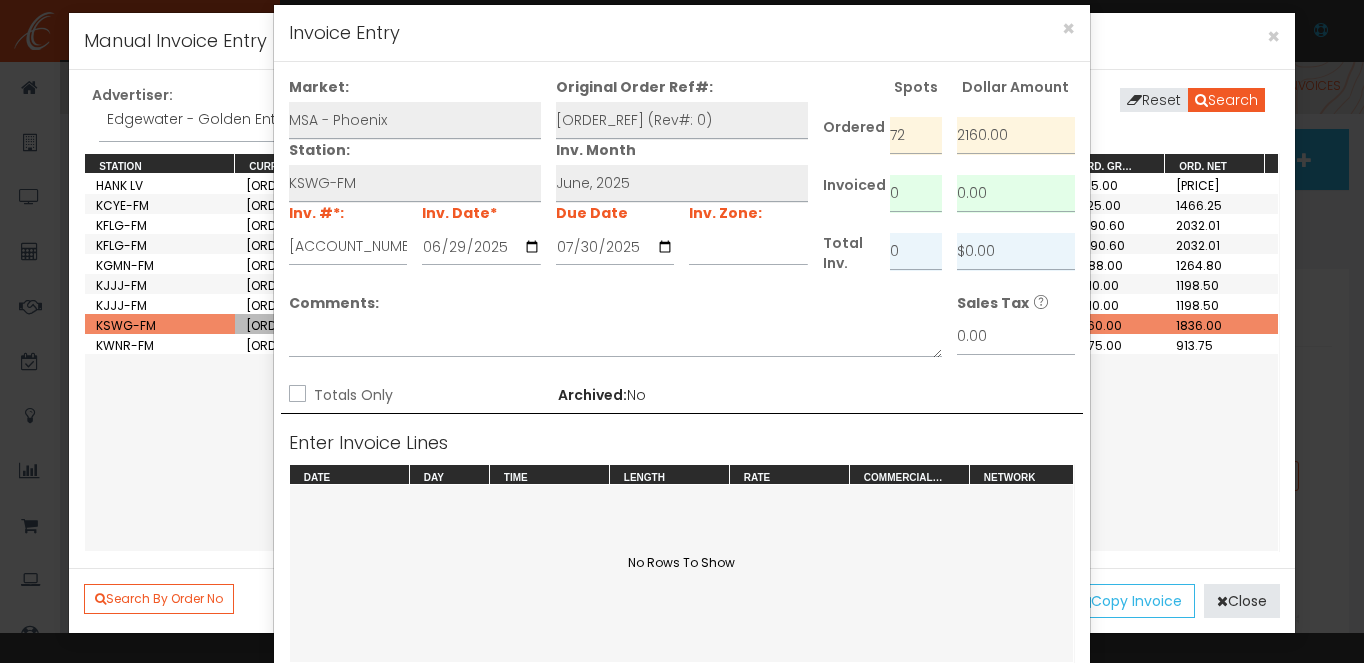 click on "Totals Only" at bounding box center (295, 395) 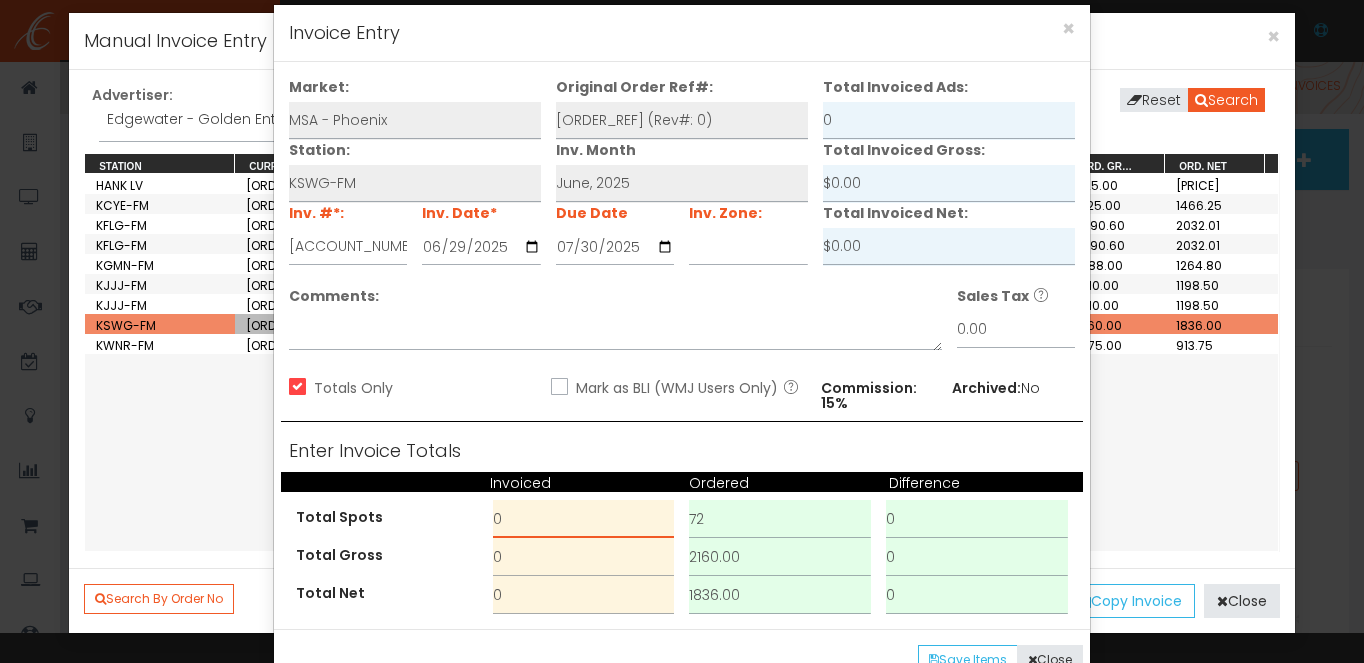 drag, startPoint x: 516, startPoint y: 514, endPoint x: 464, endPoint y: 499, distance: 54.120235 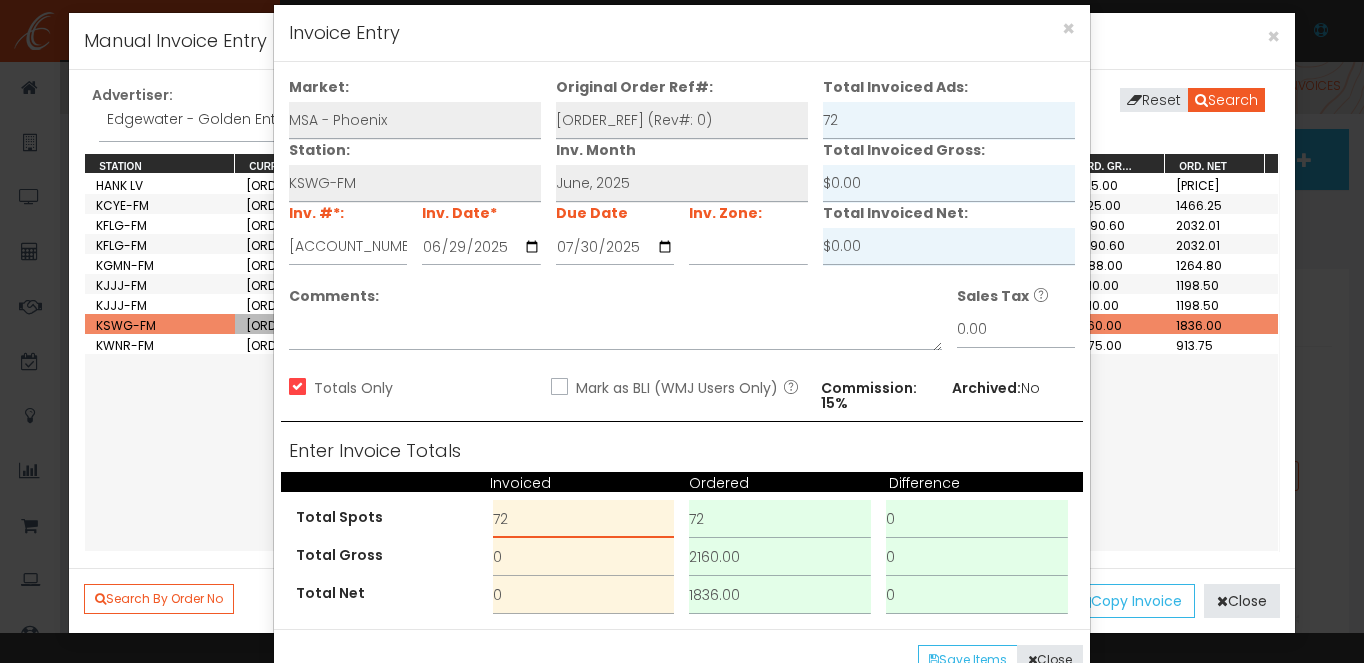 type on "72" 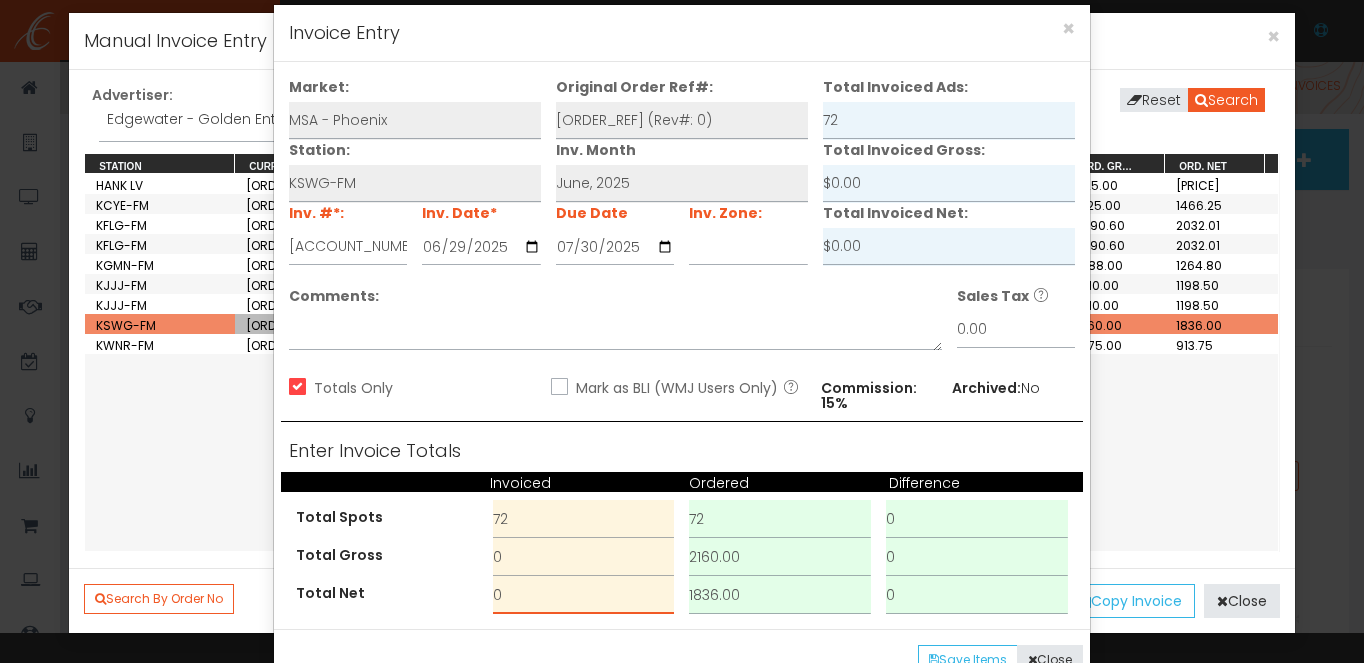 drag, startPoint x: 513, startPoint y: 597, endPoint x: 462, endPoint y: 595, distance: 51.0392 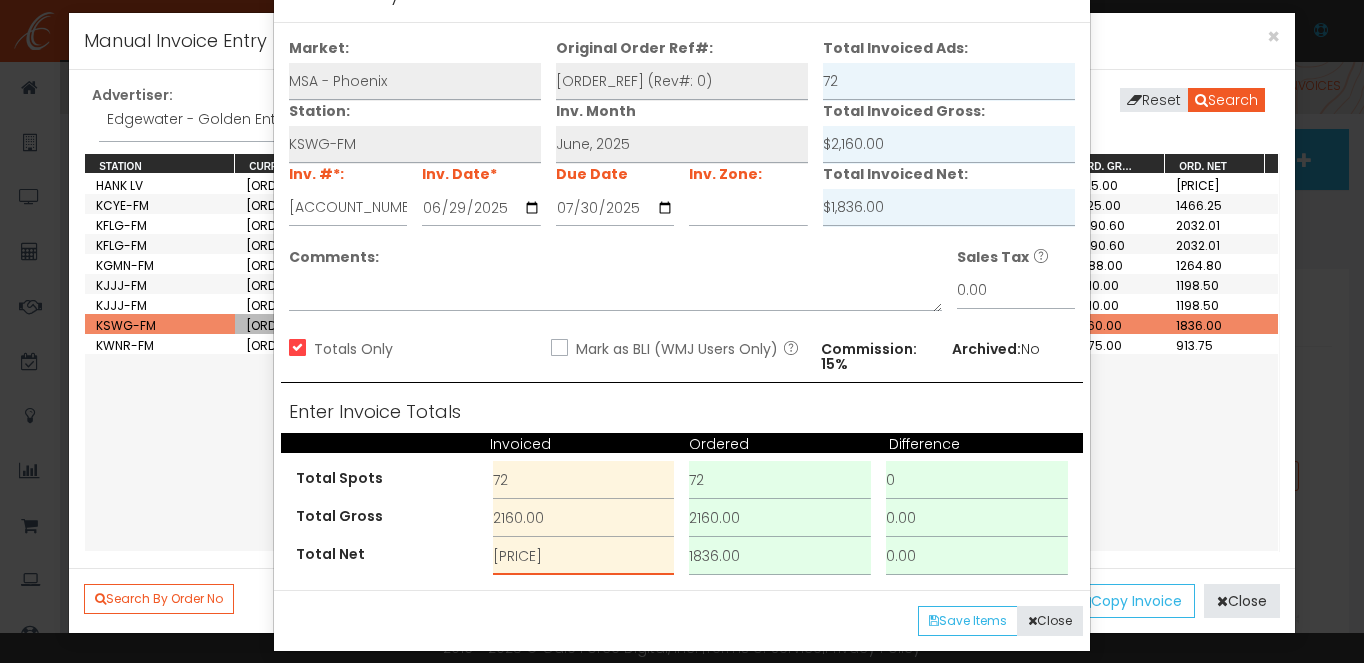scroll, scrollTop: 84, scrollLeft: 0, axis: vertical 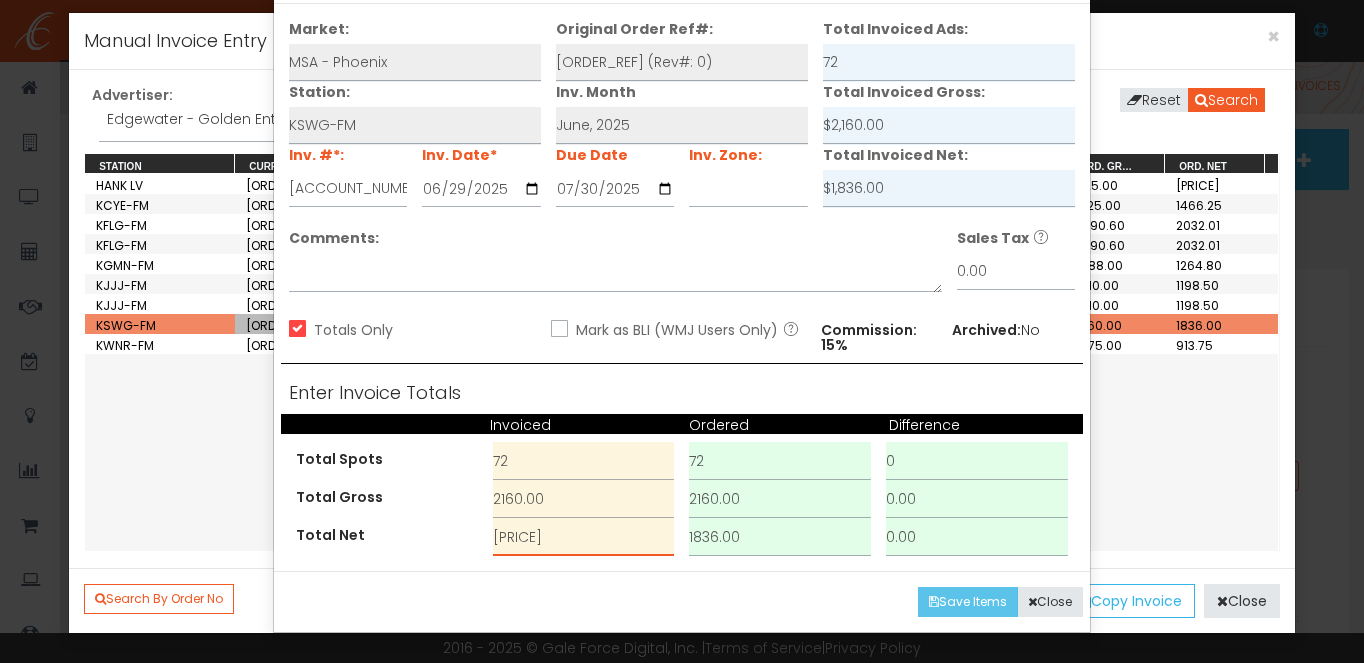 type on "[PRICE]" 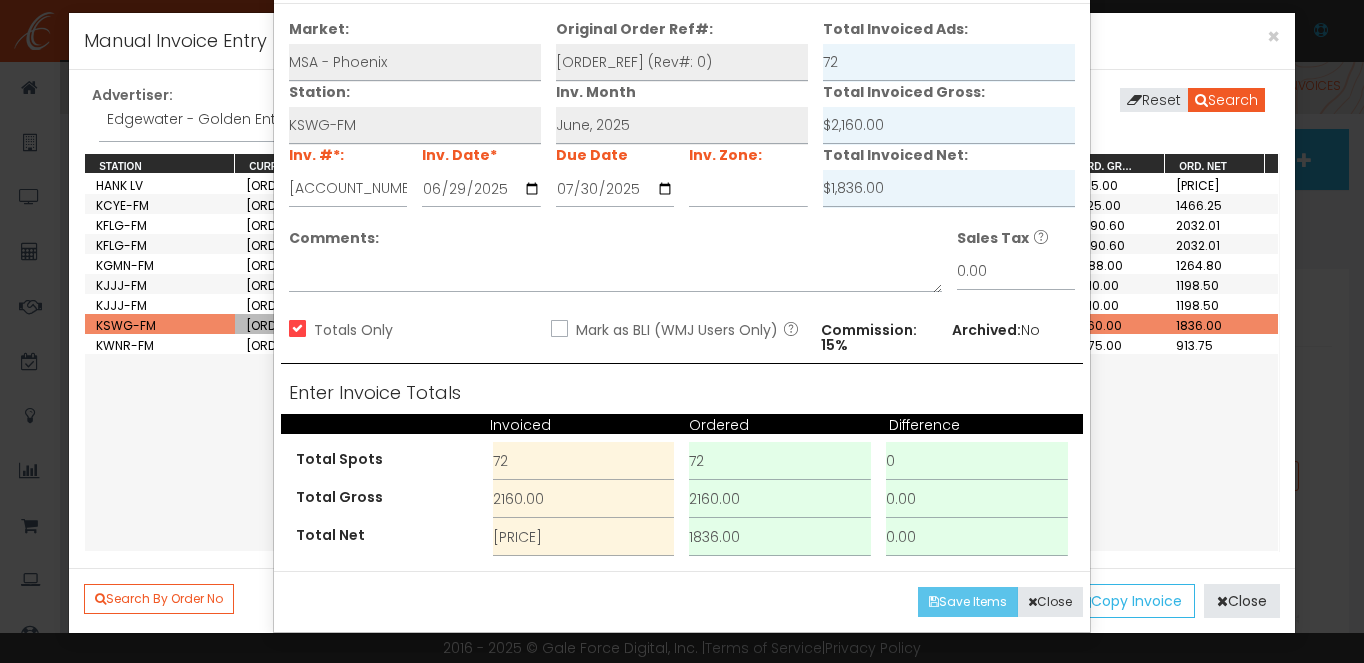click on "Save Items" at bounding box center (968, 602) 